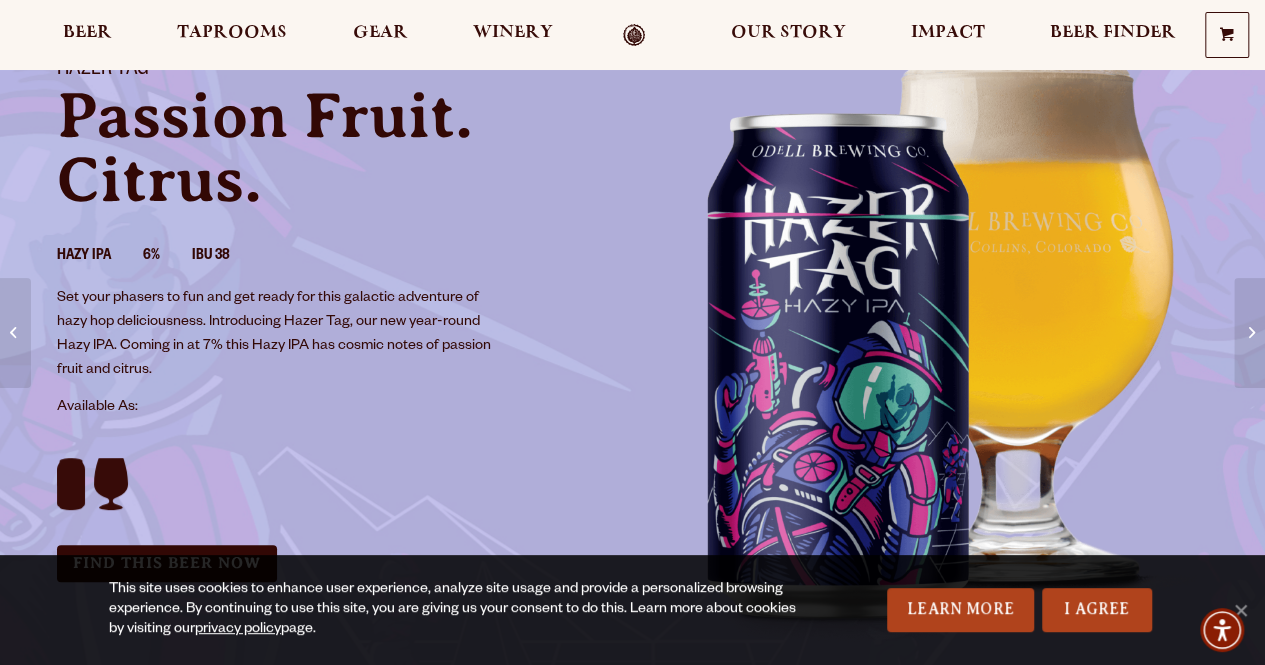 scroll, scrollTop: 200, scrollLeft: 0, axis: vertical 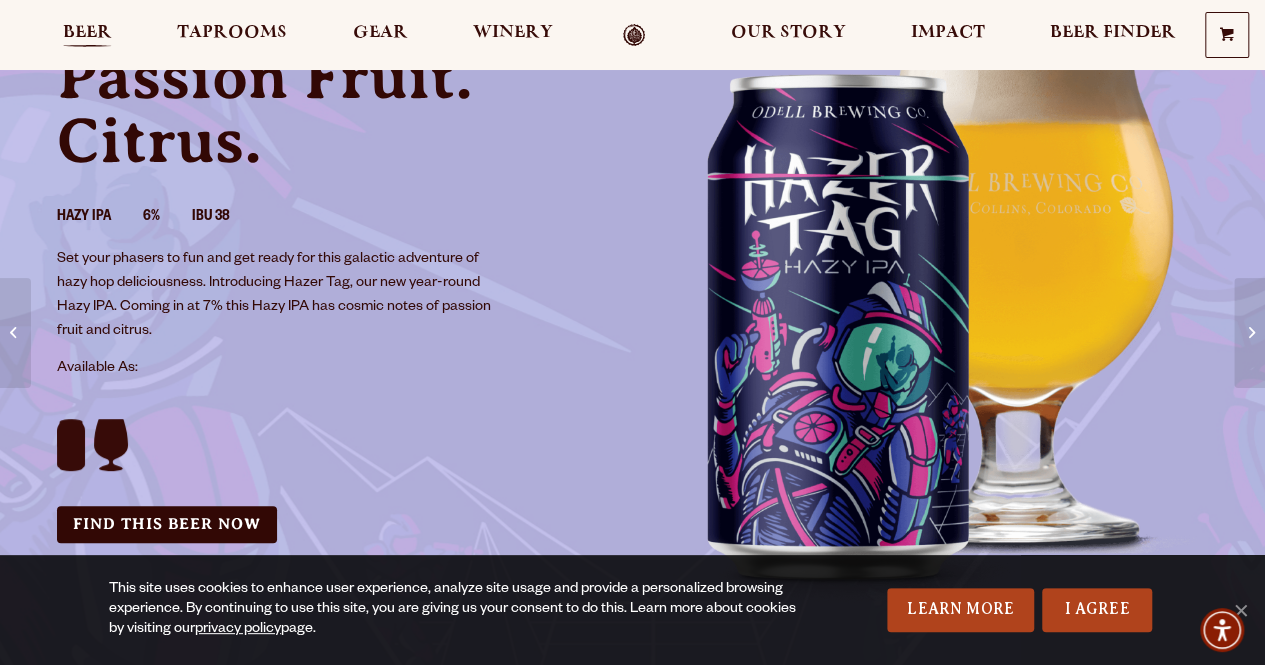 click on "Beer" at bounding box center (87, 33) 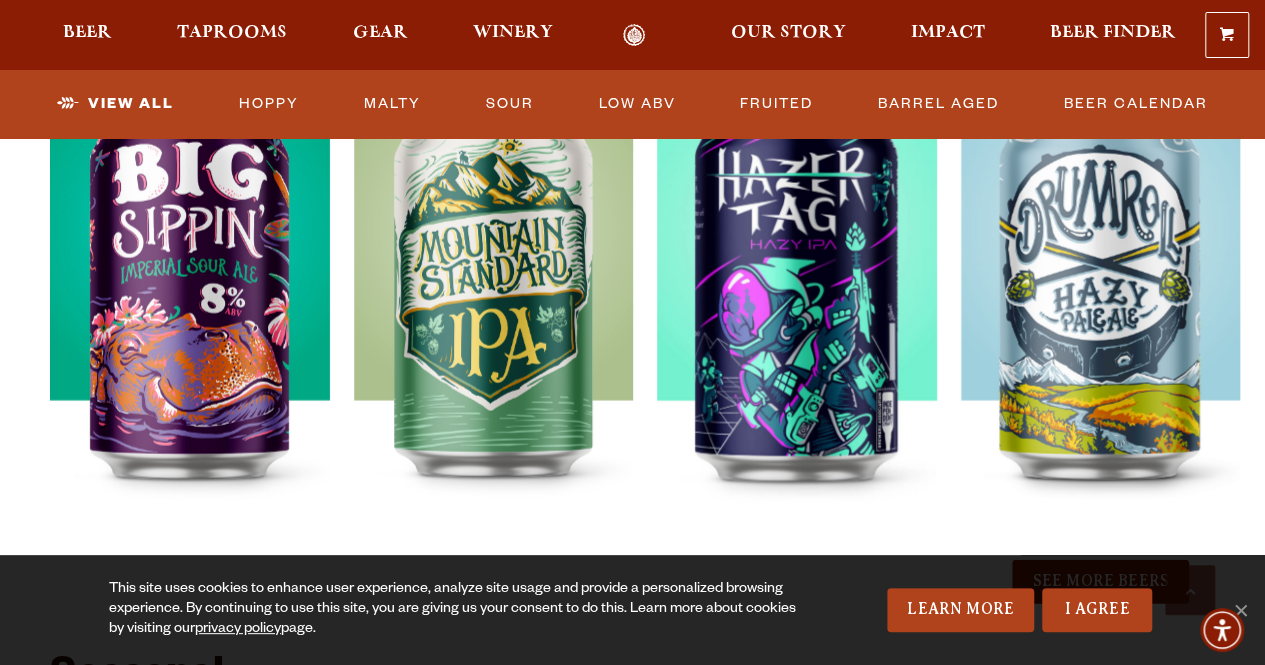 scroll, scrollTop: 2200, scrollLeft: 0, axis: vertical 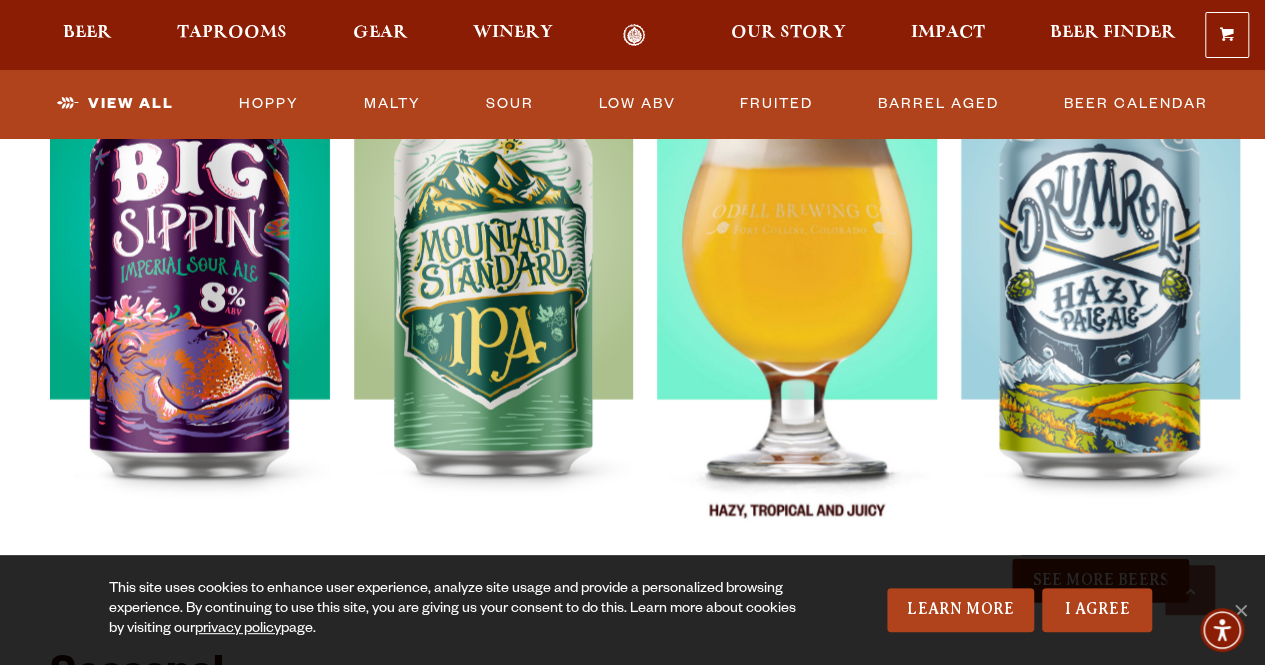 click at bounding box center [797, 306] 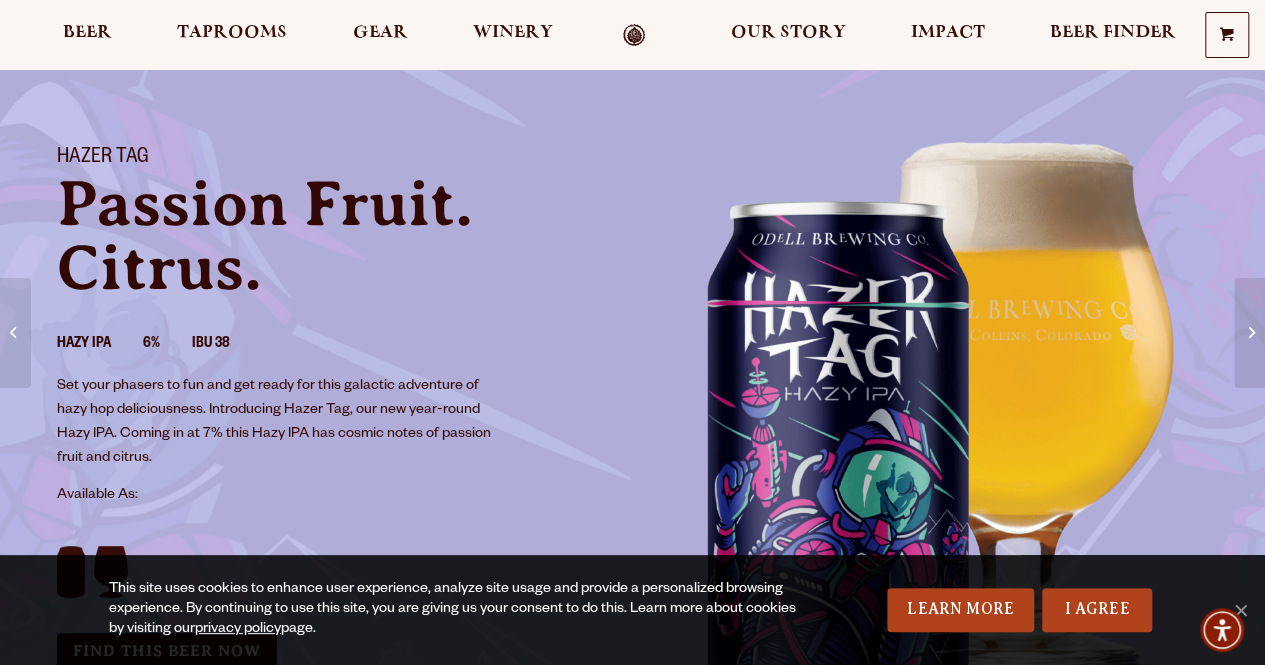 scroll, scrollTop: 100, scrollLeft: 0, axis: vertical 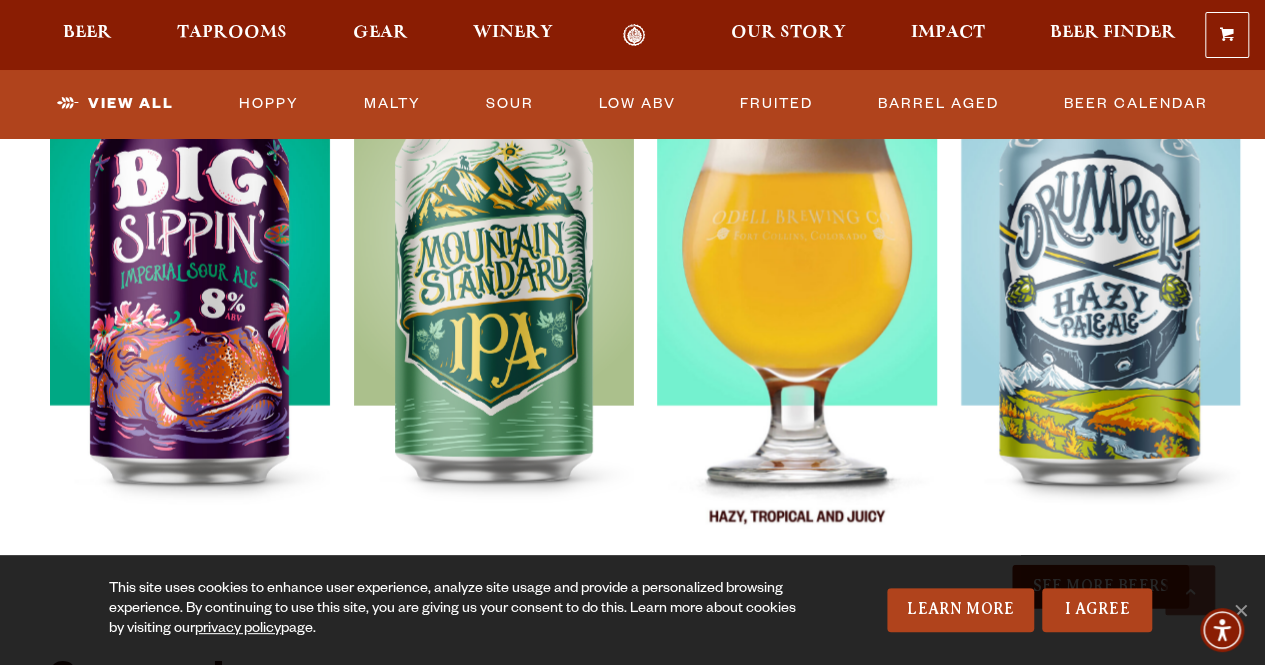 click at bounding box center (797, 312) 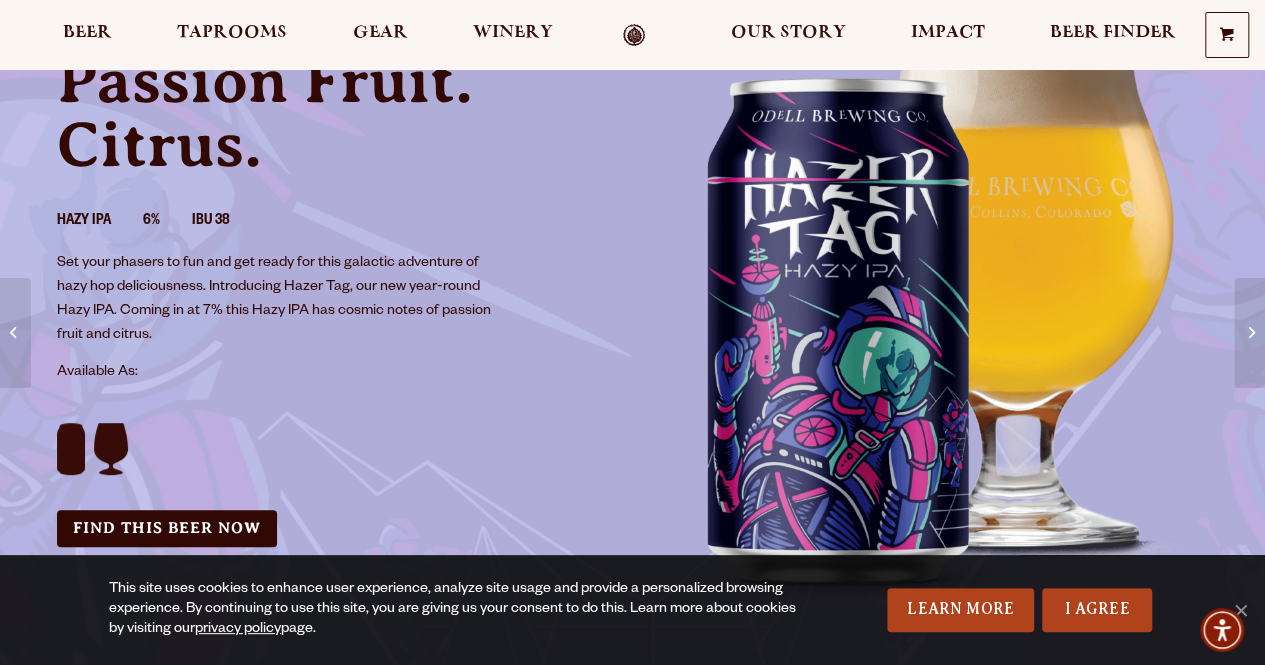 scroll, scrollTop: 200, scrollLeft: 0, axis: vertical 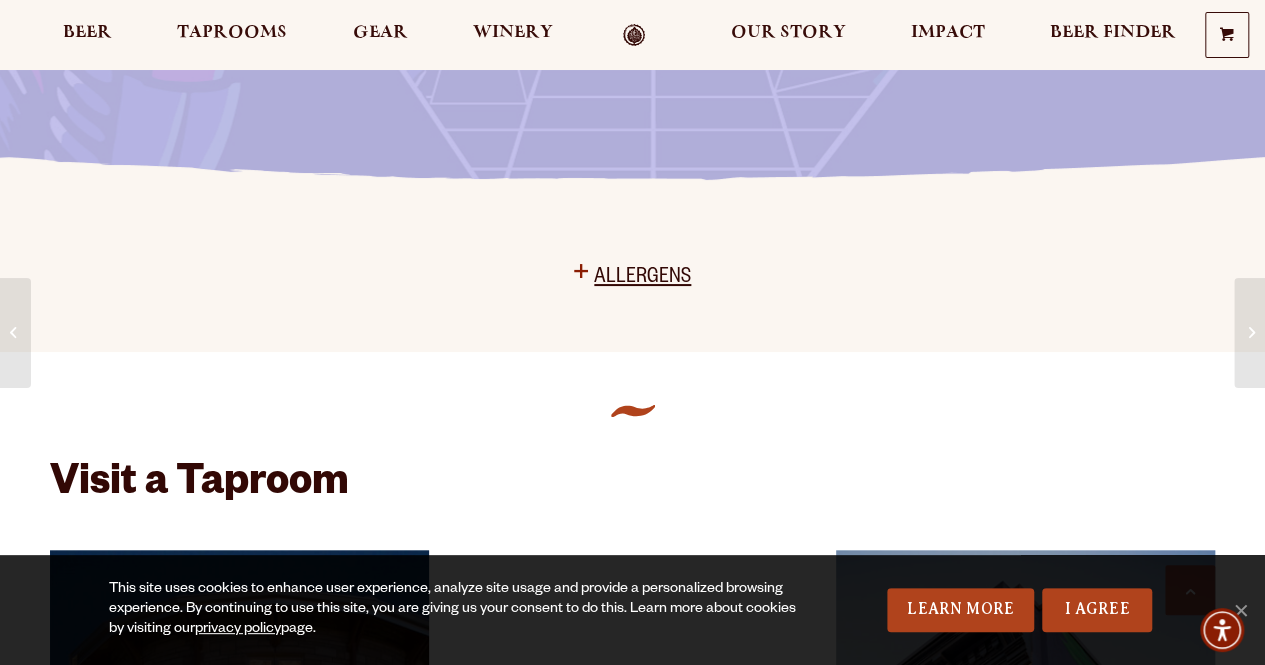click on "Allergens" at bounding box center (642, 280) 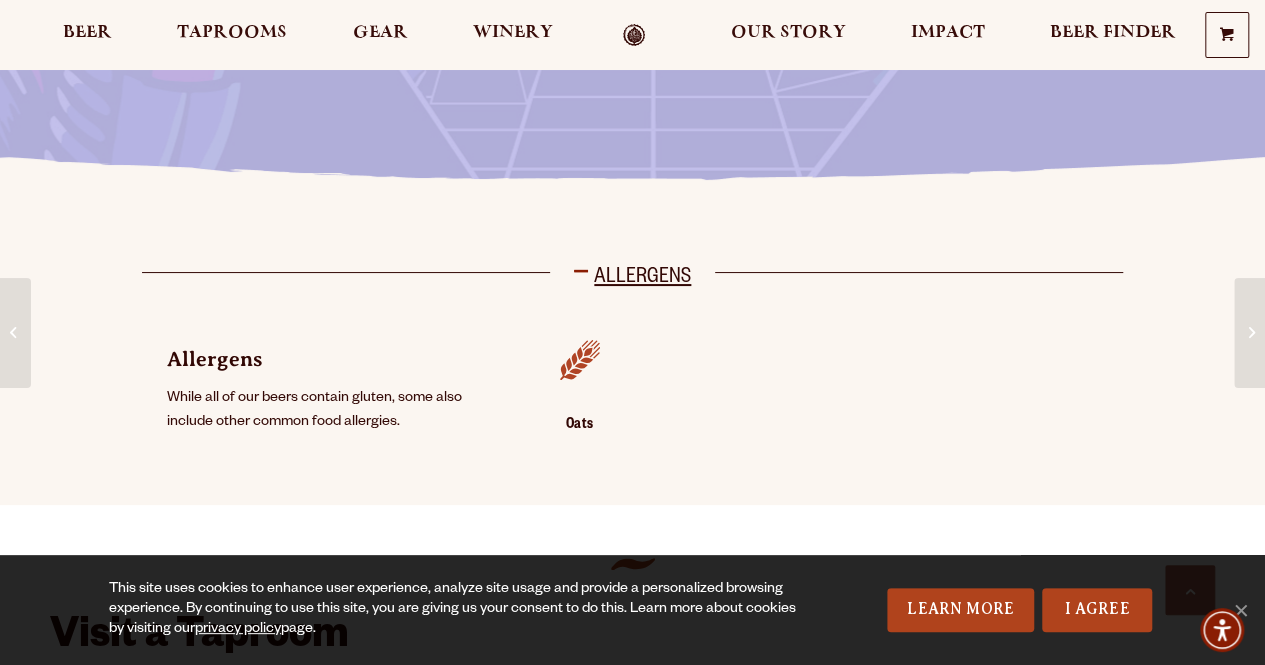 click on "Allergens" at bounding box center [642, 280] 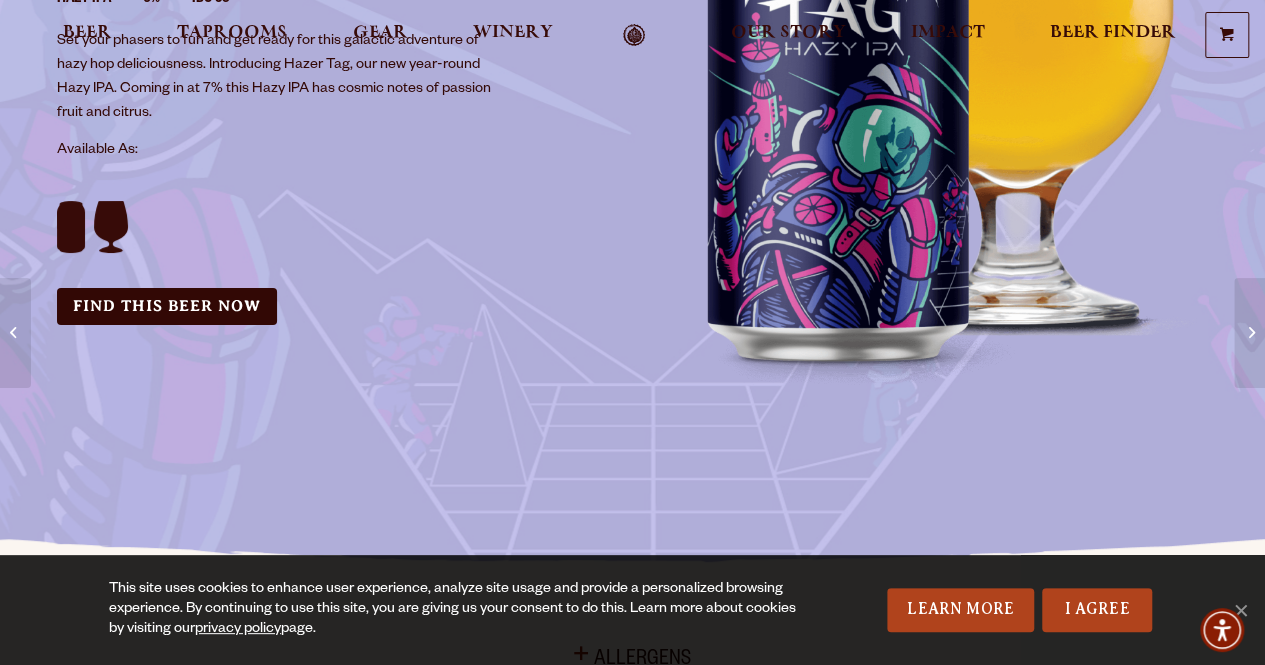 scroll, scrollTop: 0, scrollLeft: 0, axis: both 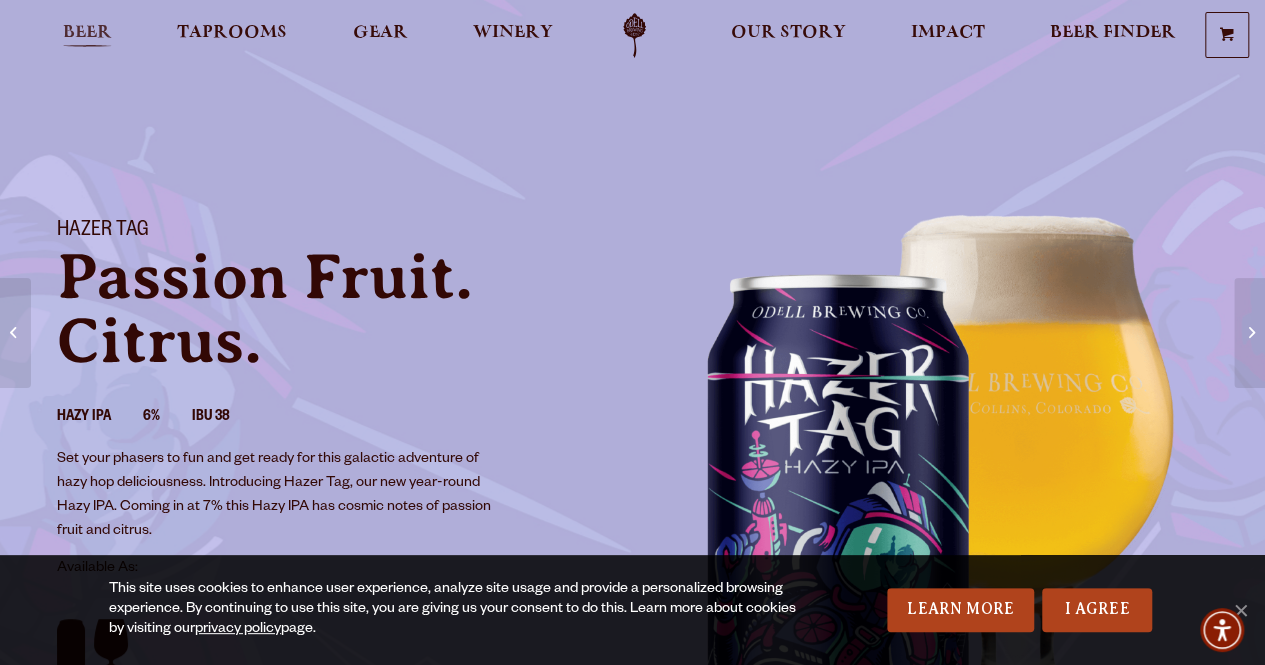 click on "Beer" at bounding box center [87, 33] 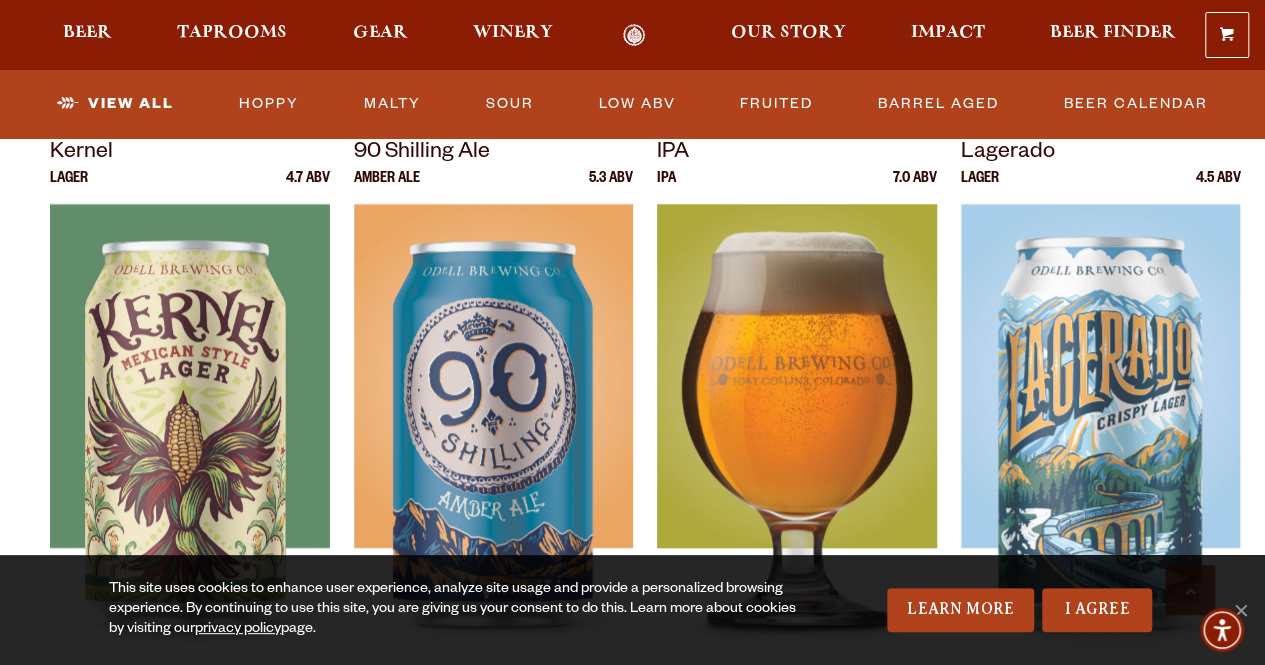 scroll, scrollTop: 900, scrollLeft: 0, axis: vertical 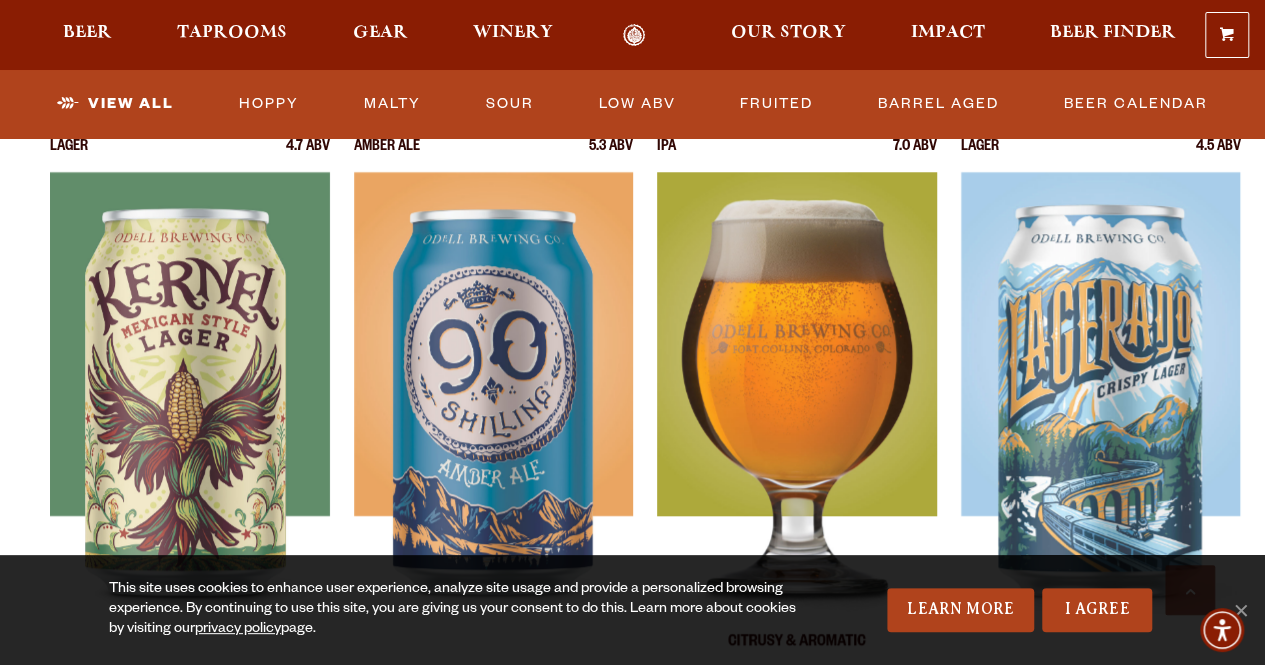 click at bounding box center [797, 422] 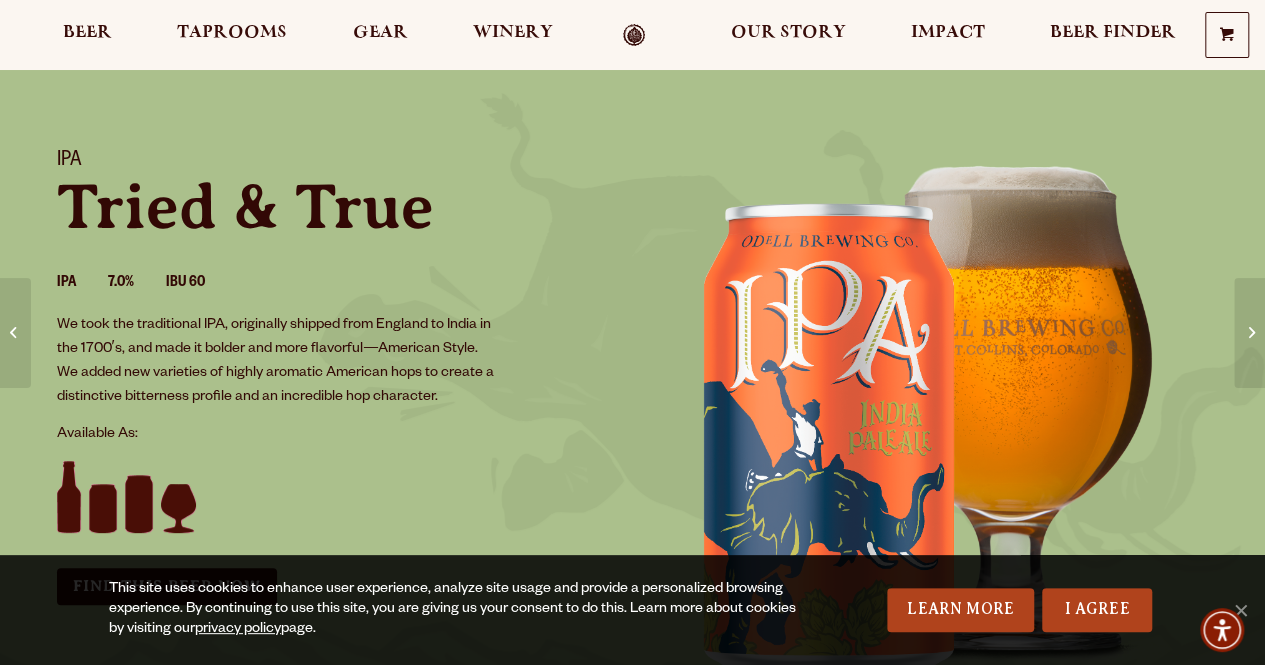 scroll, scrollTop: 100, scrollLeft: 0, axis: vertical 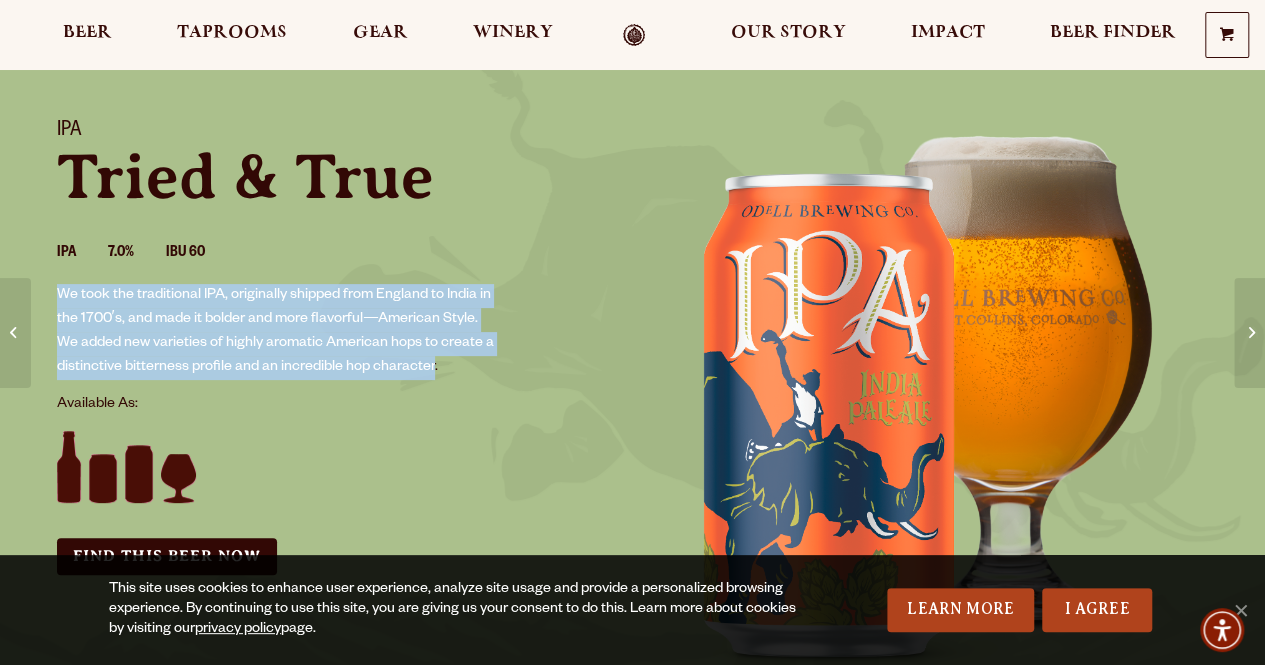 drag, startPoint x: 58, startPoint y: 289, endPoint x: 434, endPoint y: 365, distance: 383.60397 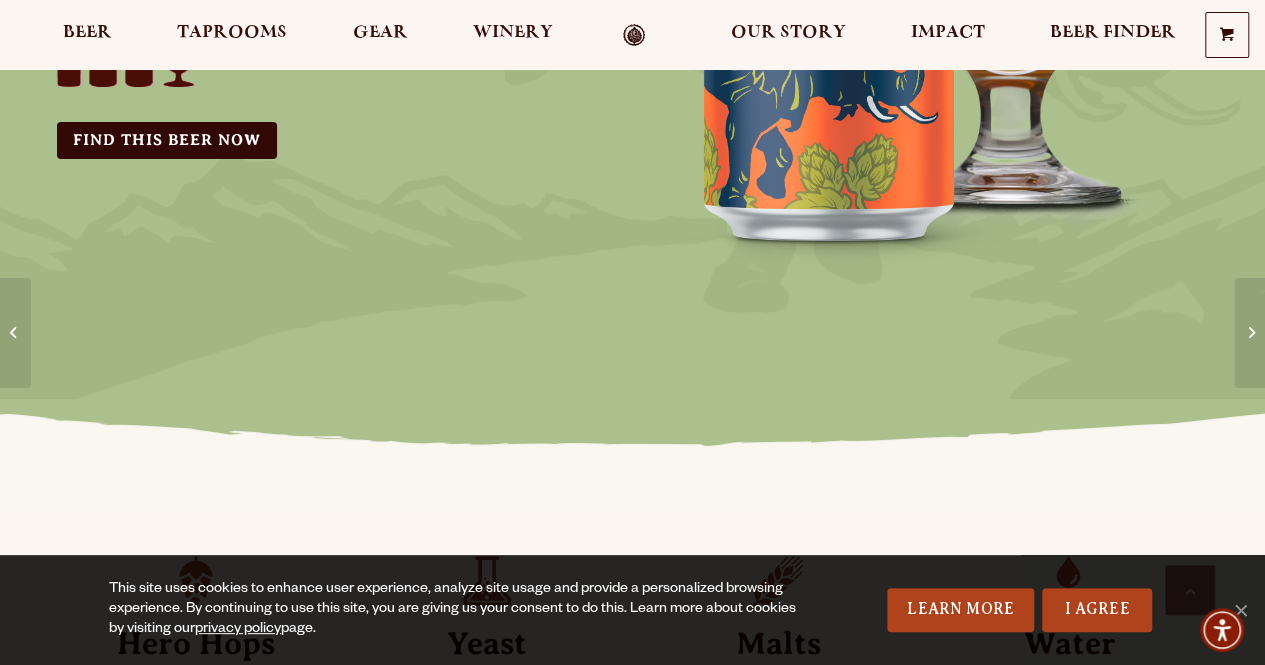 scroll, scrollTop: 700, scrollLeft: 0, axis: vertical 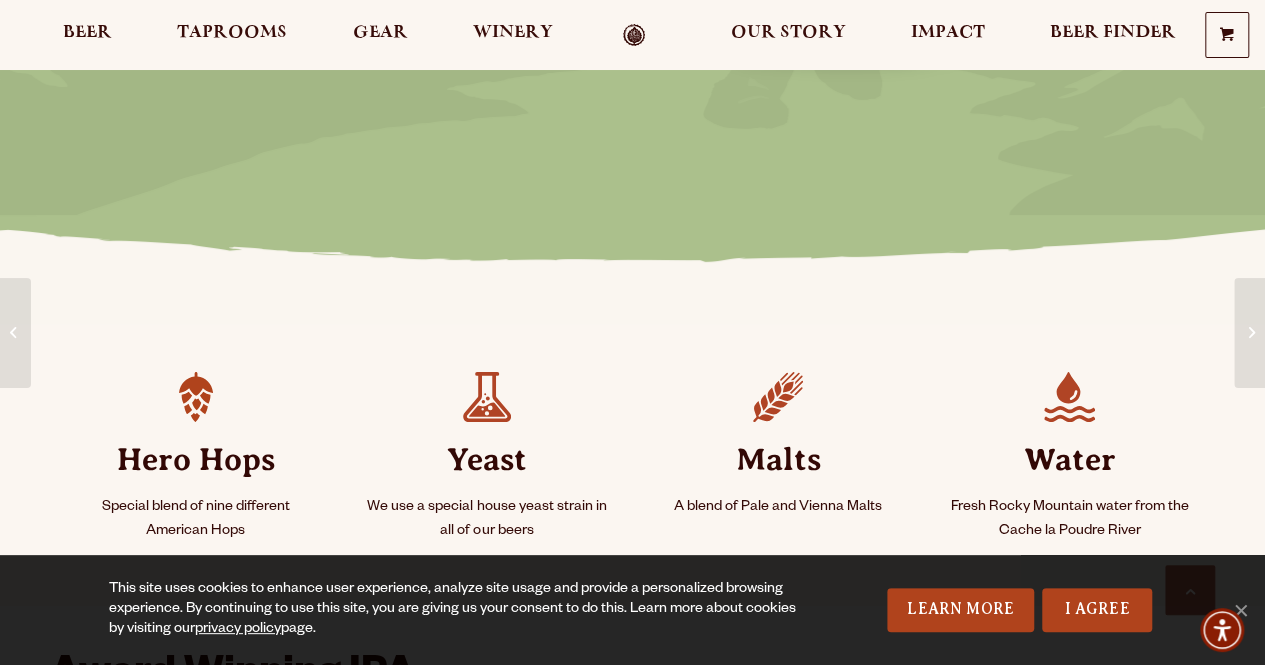 click on "A blend of Pale and Vienna Malts" at bounding box center [778, 508] 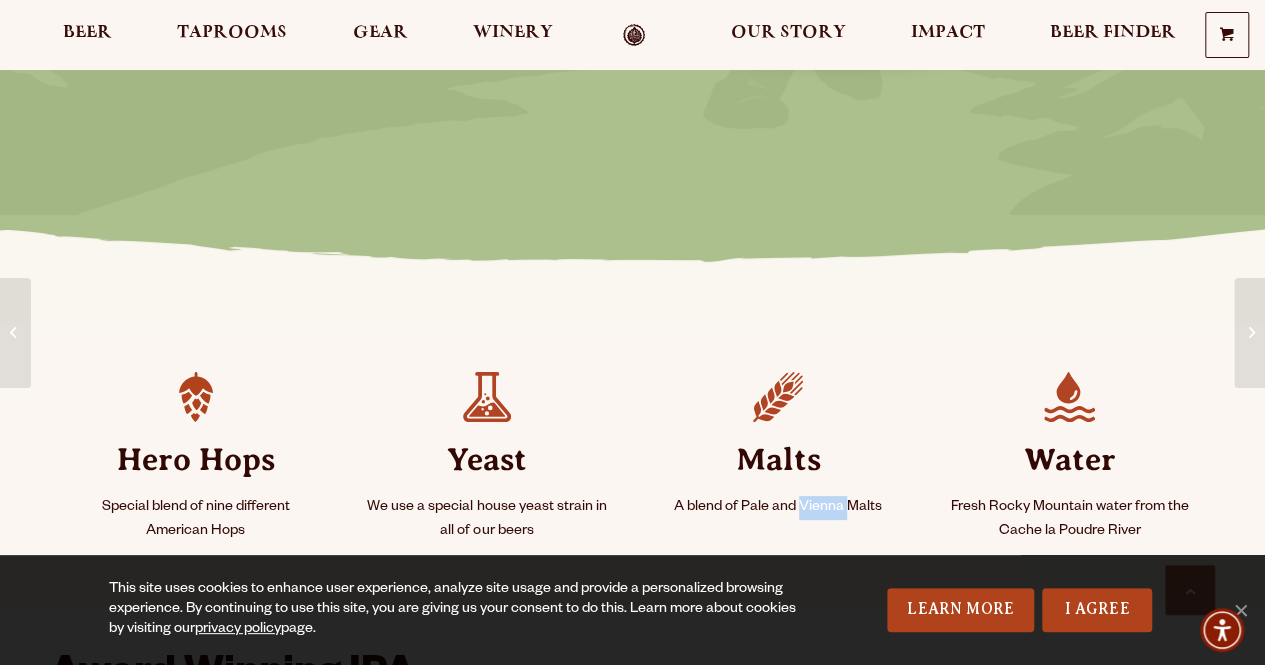 click on "A blend of Pale and Vienna Malts" at bounding box center (778, 508) 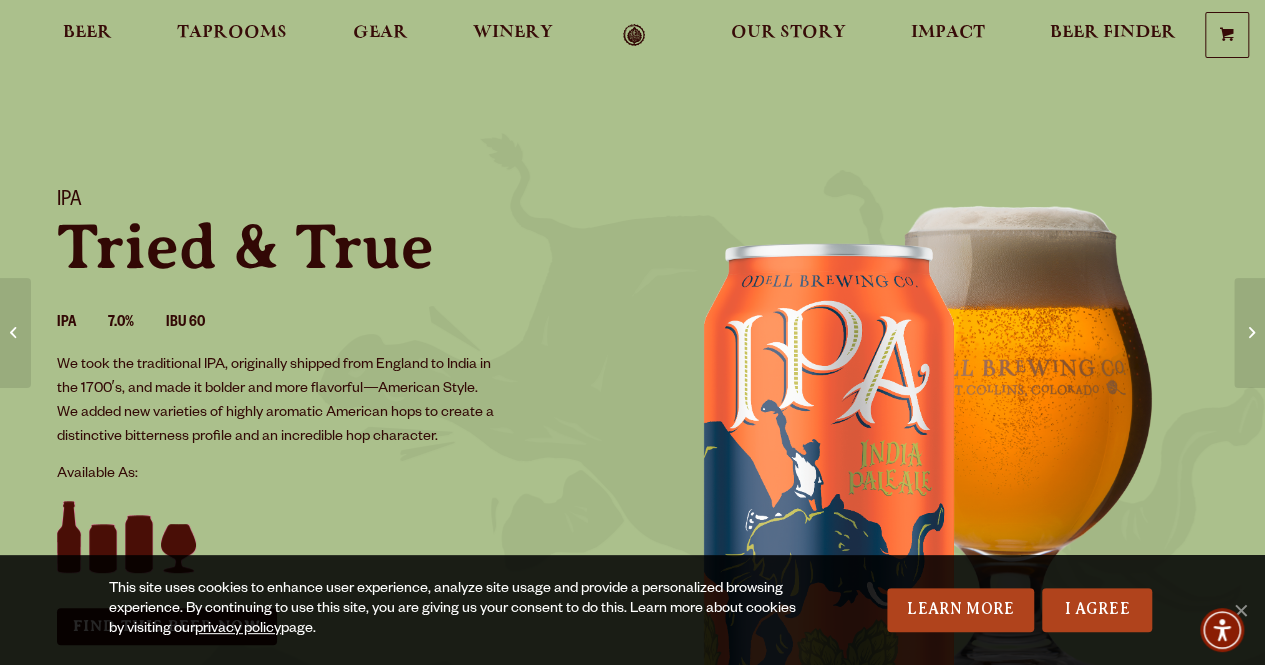 scroll, scrollTop: 0, scrollLeft: 0, axis: both 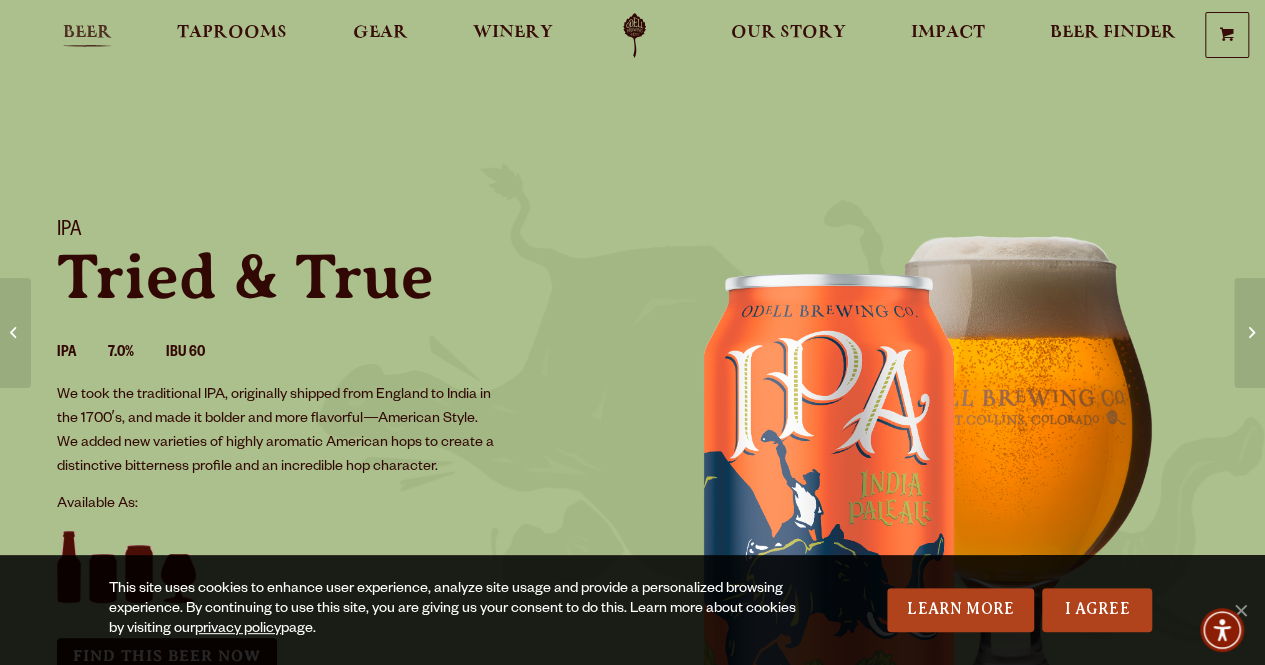 click on "Beer" at bounding box center (87, 33) 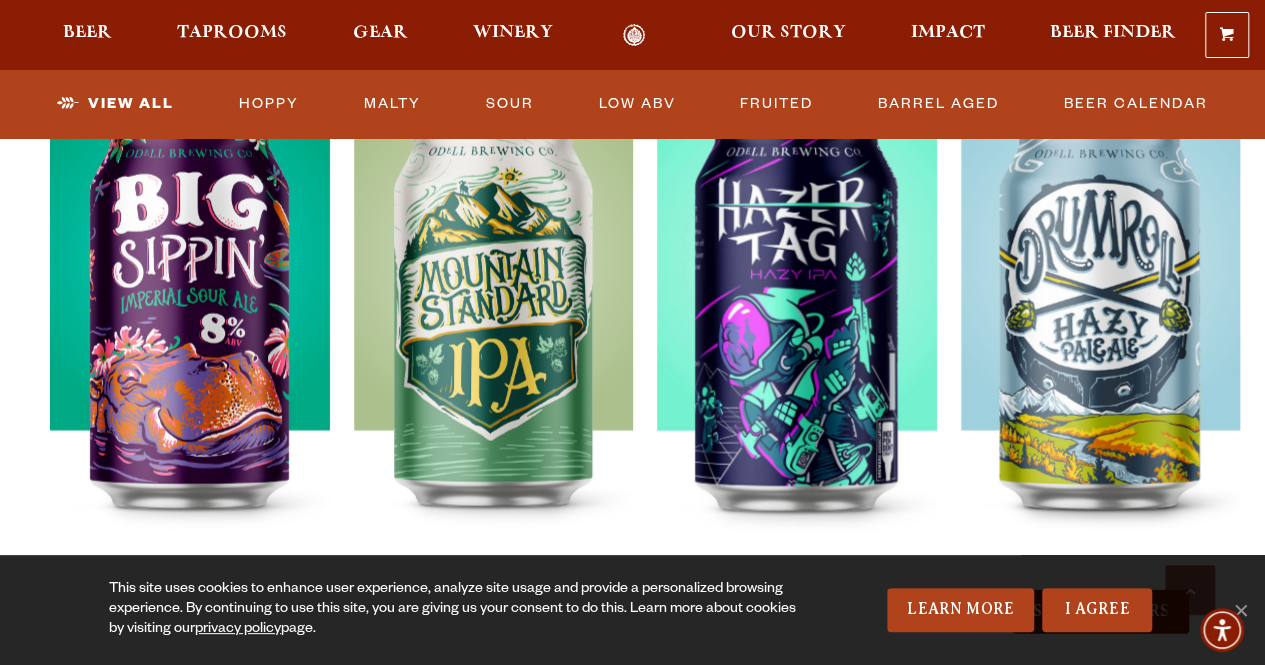 scroll, scrollTop: 2200, scrollLeft: 0, axis: vertical 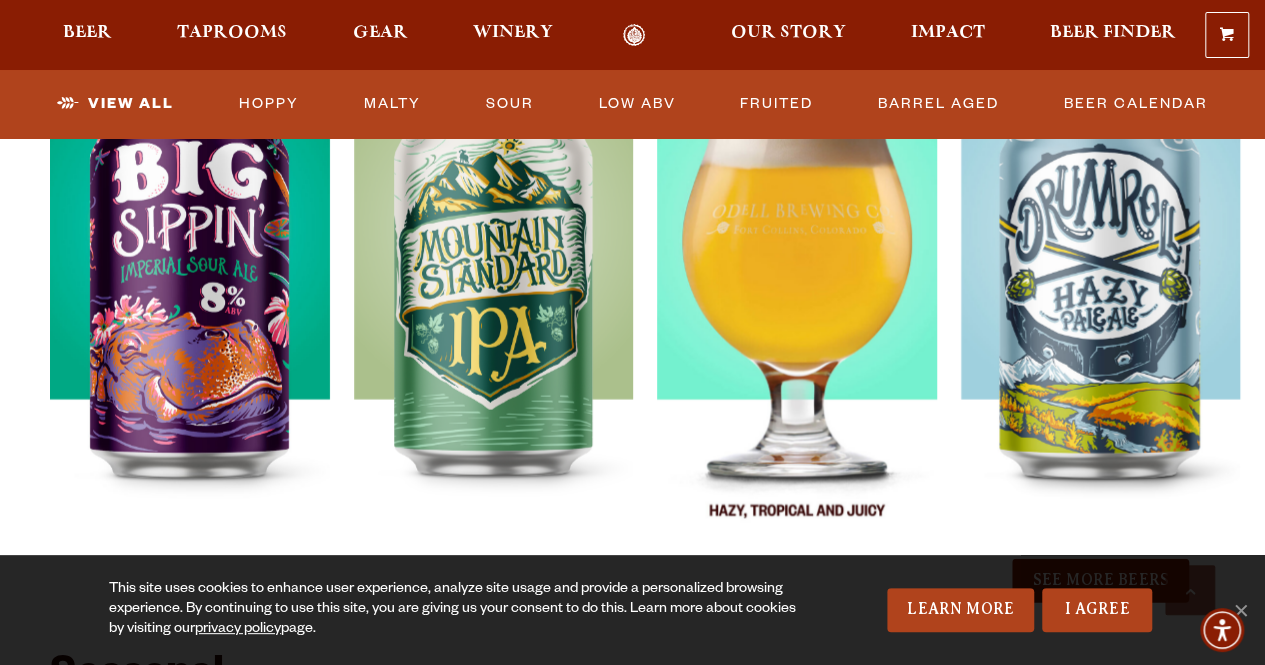 click at bounding box center (797, 306) 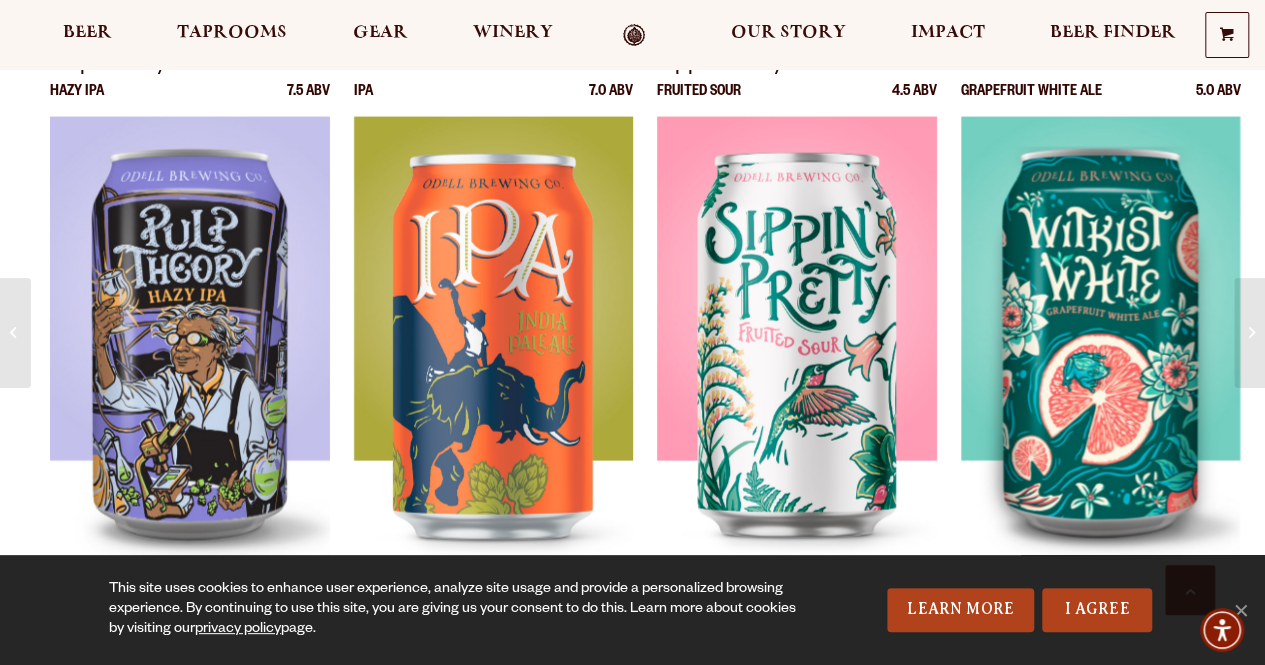 scroll, scrollTop: 2000, scrollLeft: 0, axis: vertical 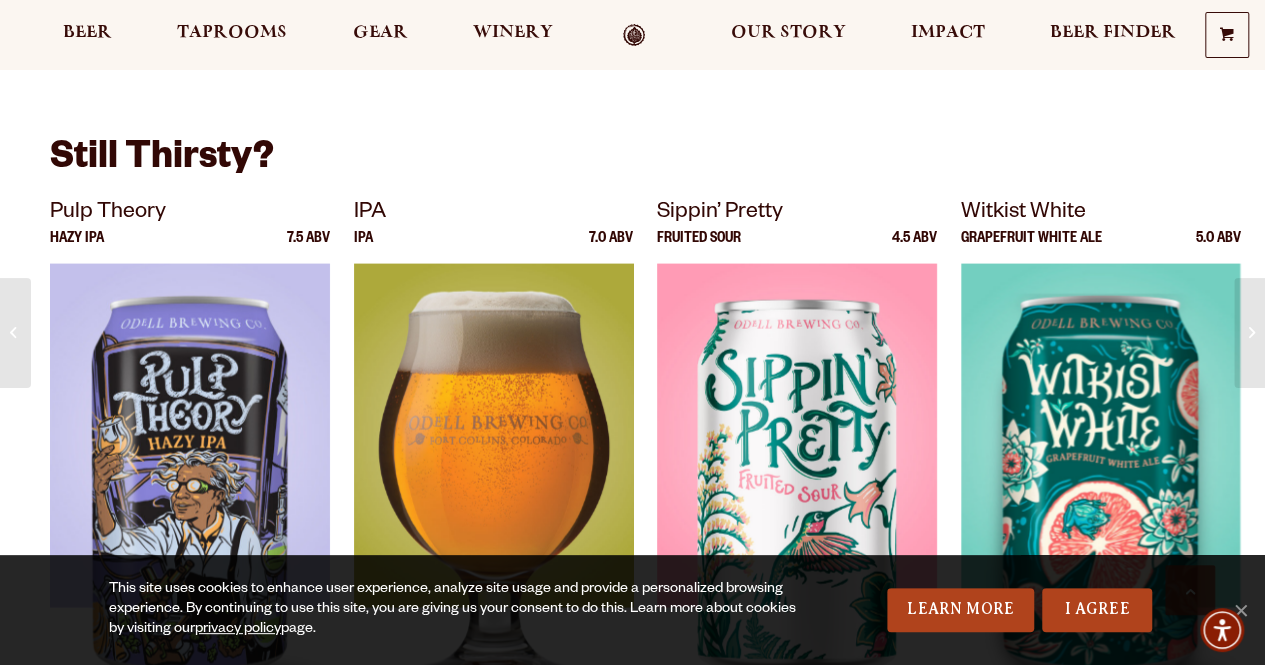 click at bounding box center (494, 514) 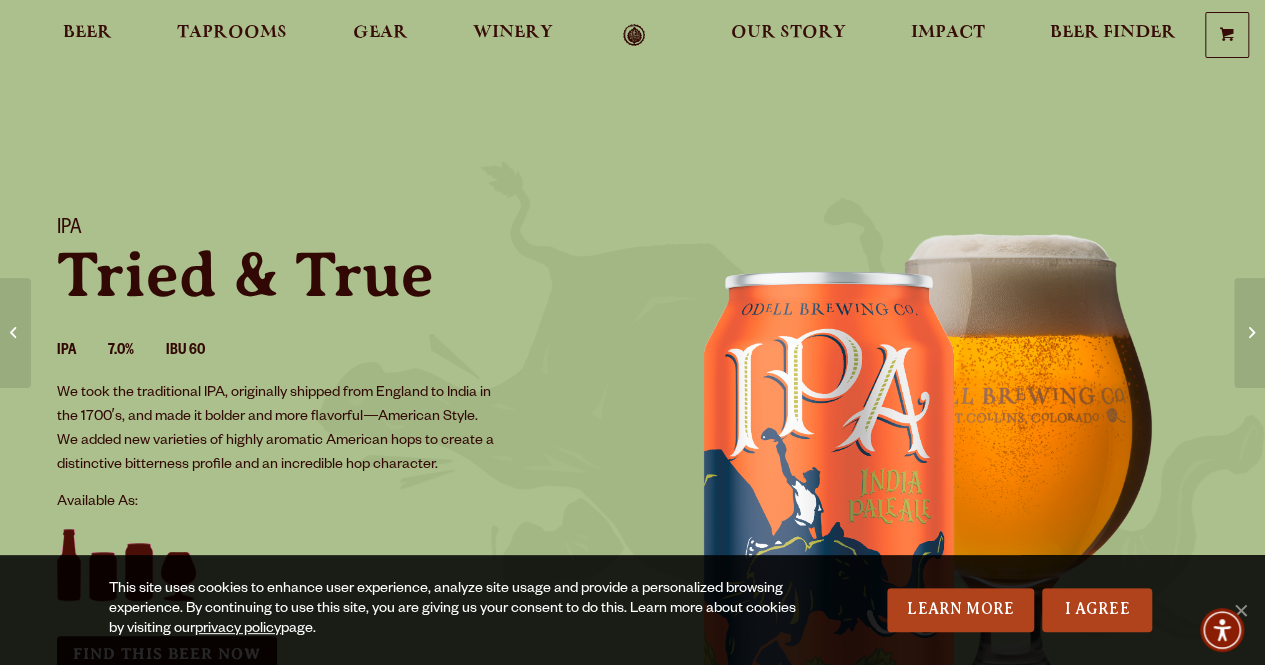 scroll, scrollTop: 0, scrollLeft: 0, axis: both 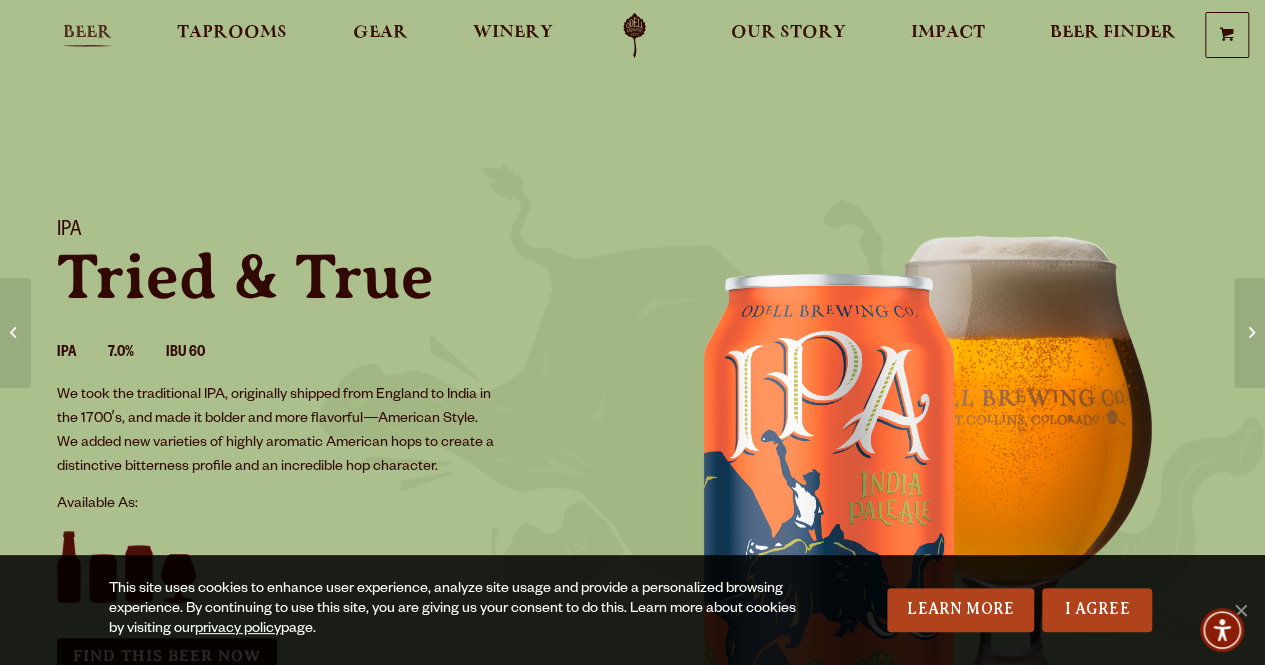 click on "Beer" at bounding box center (87, 33) 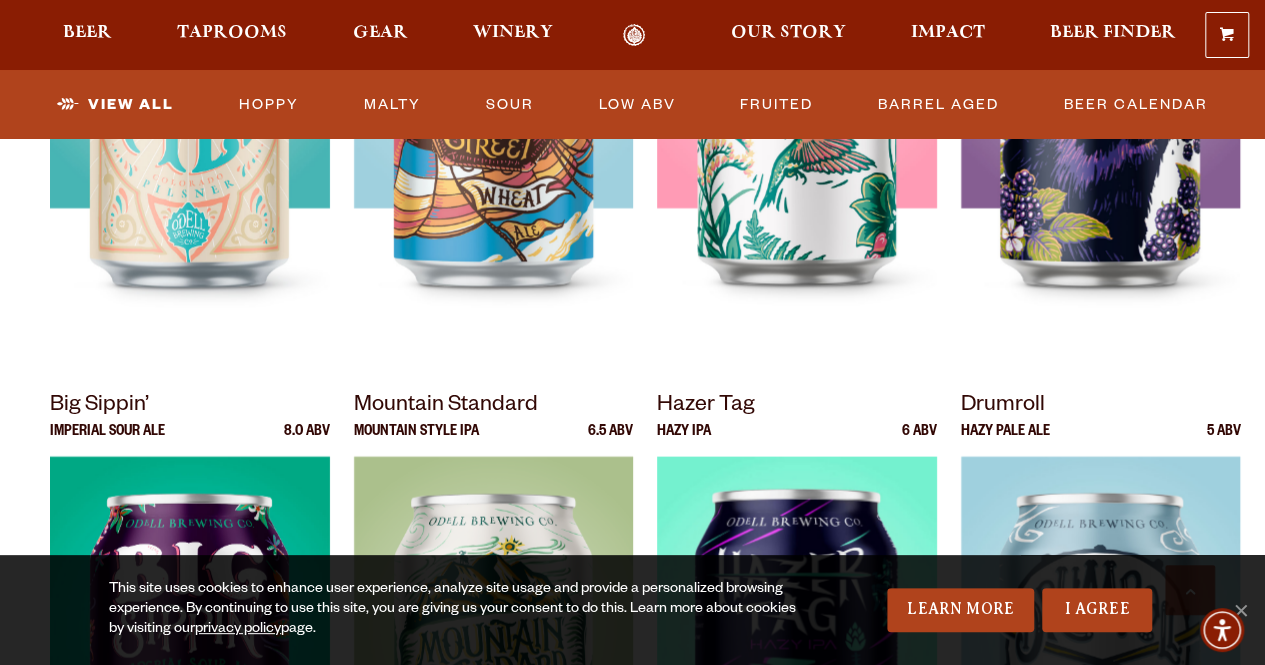 scroll, scrollTop: 2200, scrollLeft: 0, axis: vertical 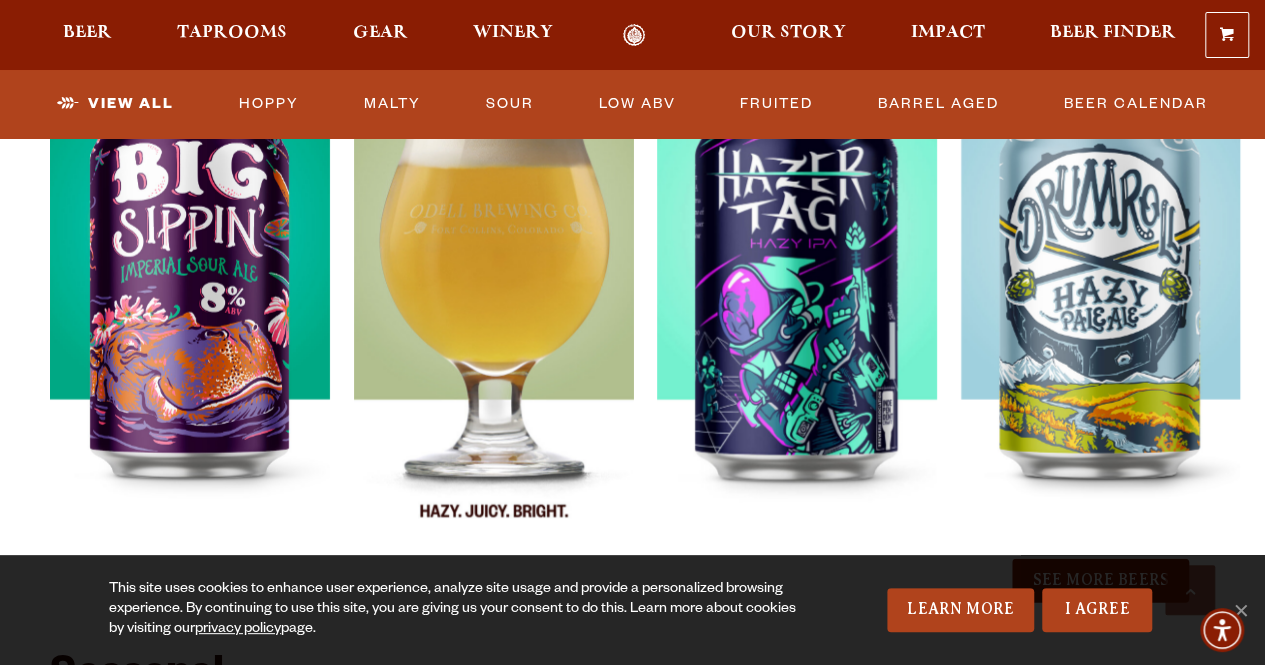 click at bounding box center [494, 306] 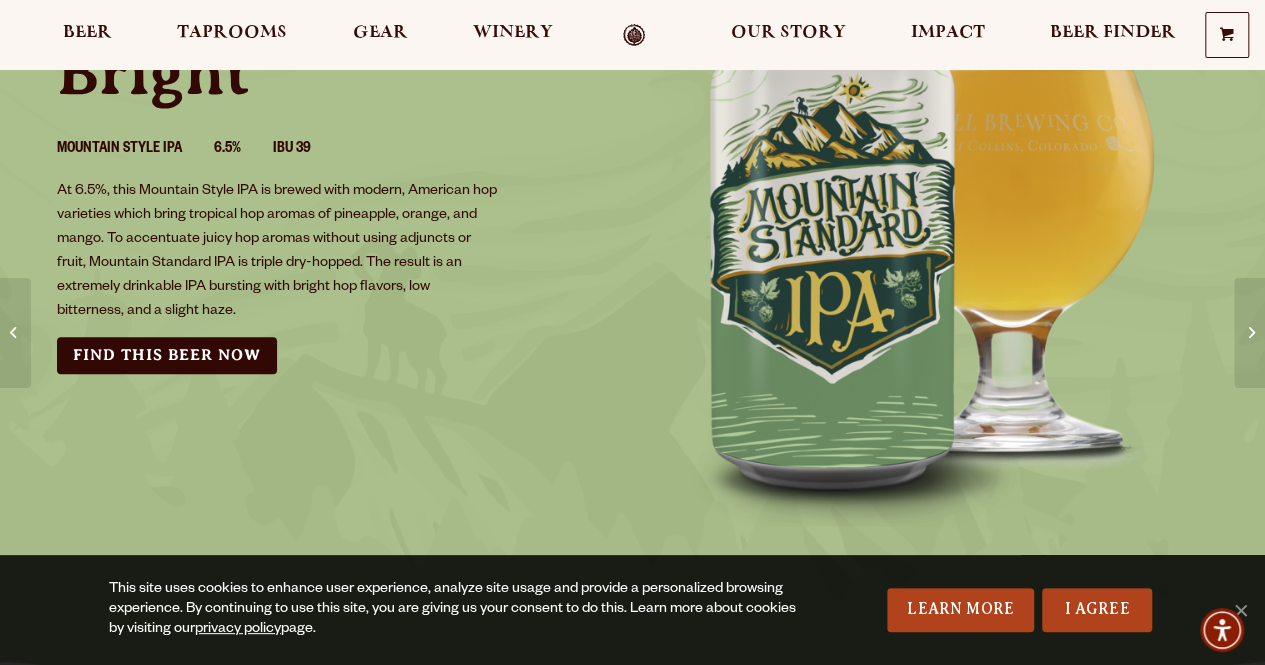 scroll, scrollTop: 300, scrollLeft: 0, axis: vertical 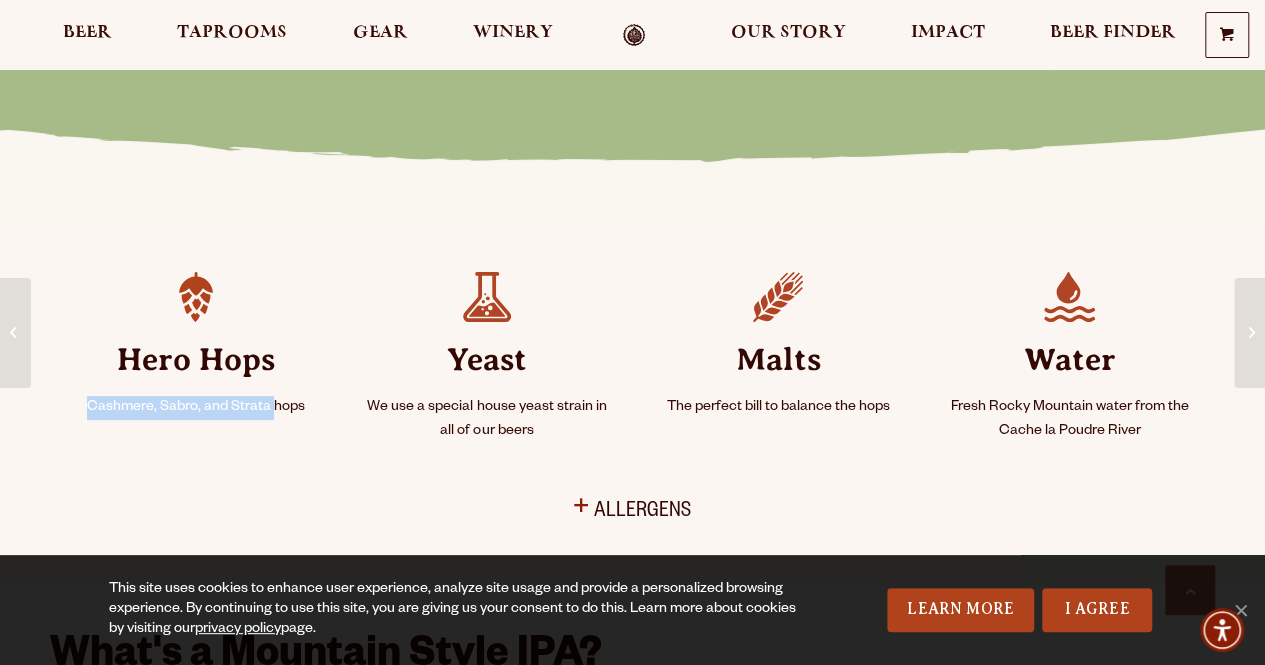 drag, startPoint x: 90, startPoint y: 405, endPoint x: 272, endPoint y: 417, distance: 182.39517 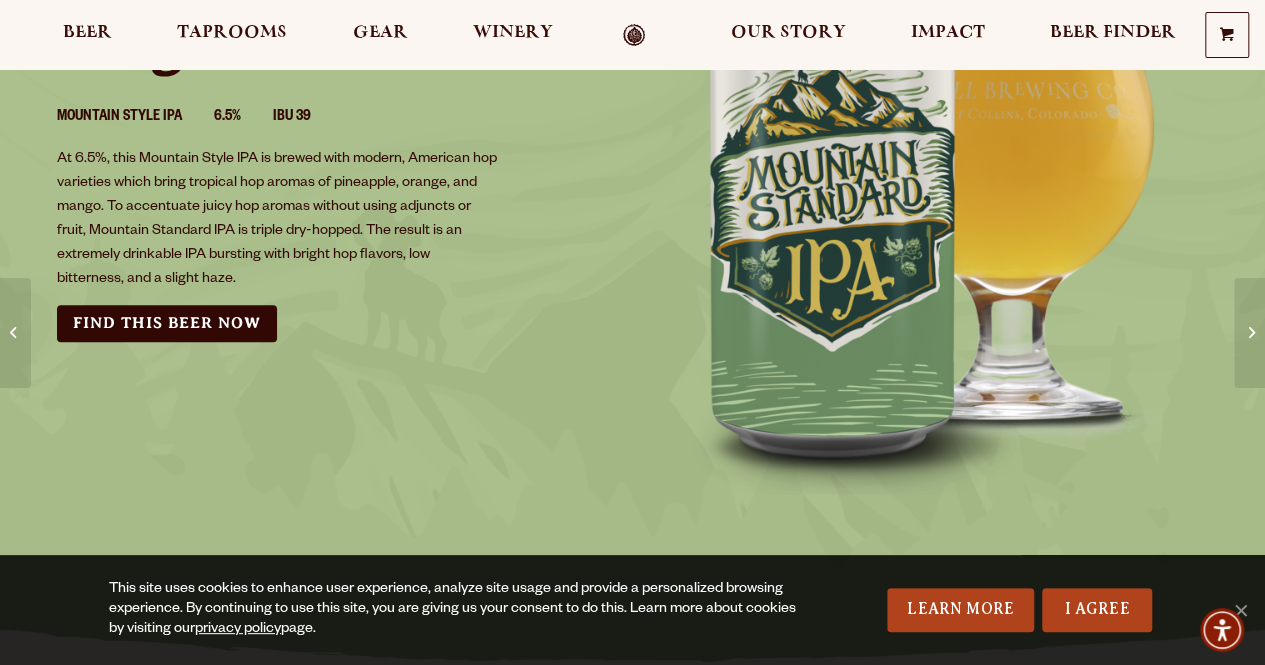 scroll, scrollTop: 0, scrollLeft: 0, axis: both 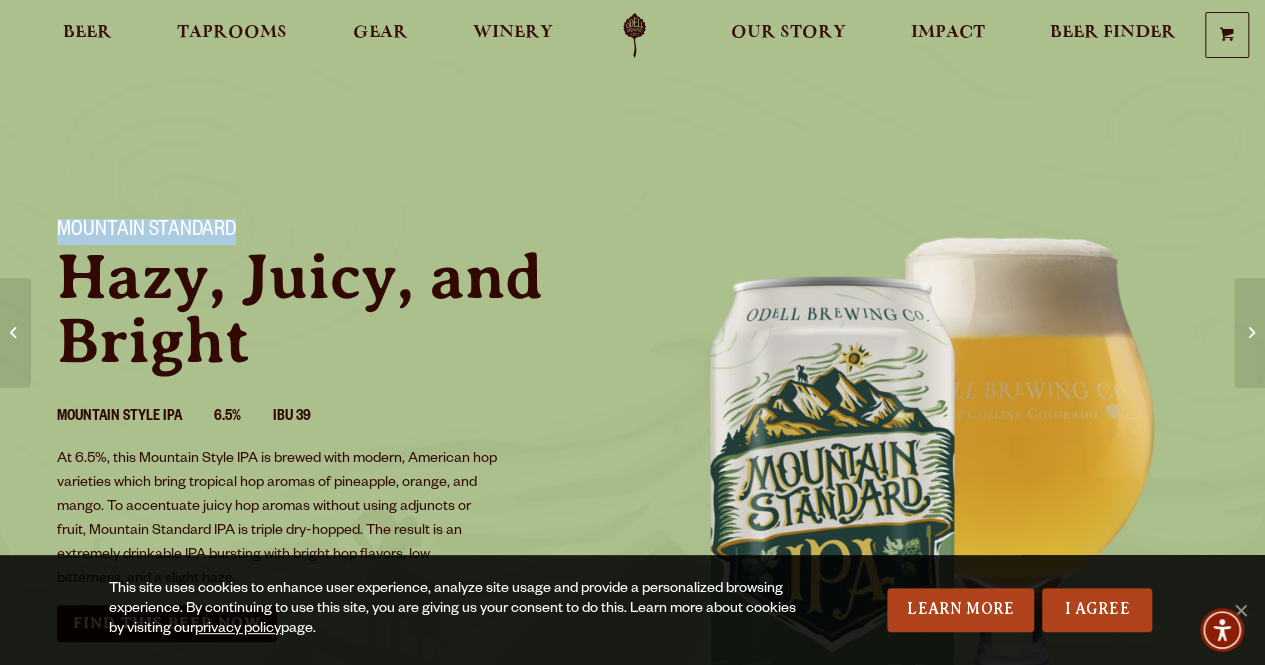 drag, startPoint x: 63, startPoint y: 233, endPoint x: 228, endPoint y: 229, distance: 165.04848 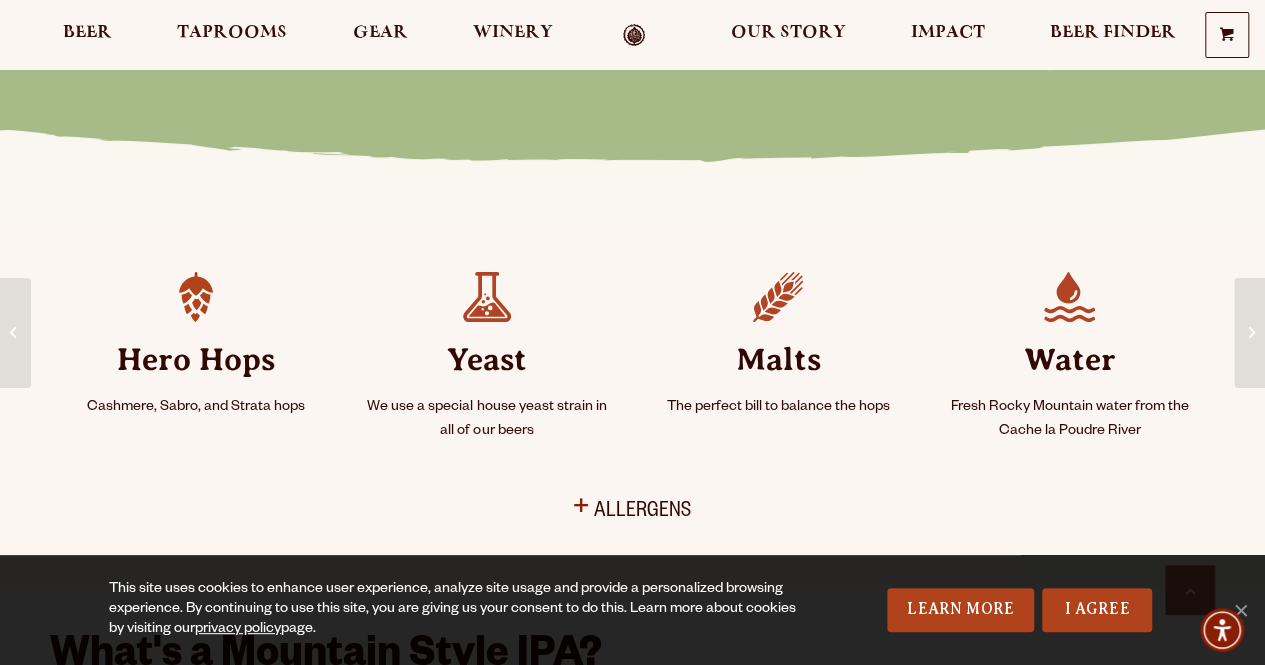scroll, scrollTop: 600, scrollLeft: 0, axis: vertical 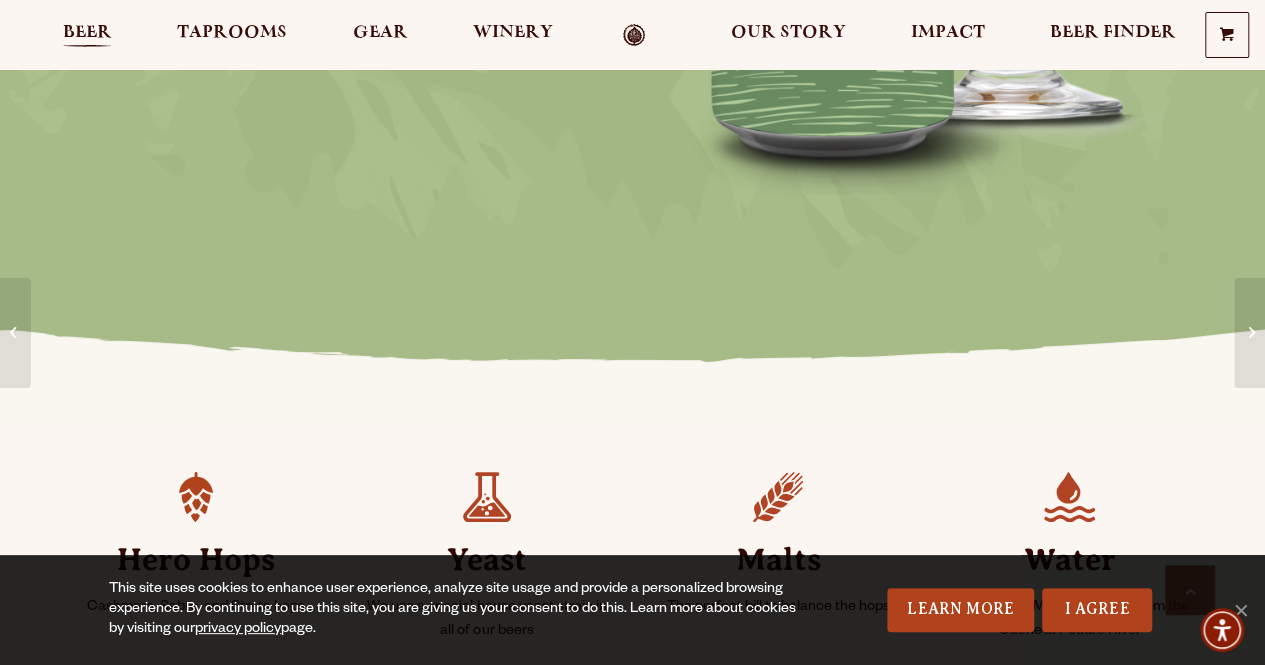 click on "Beer" at bounding box center [87, 33] 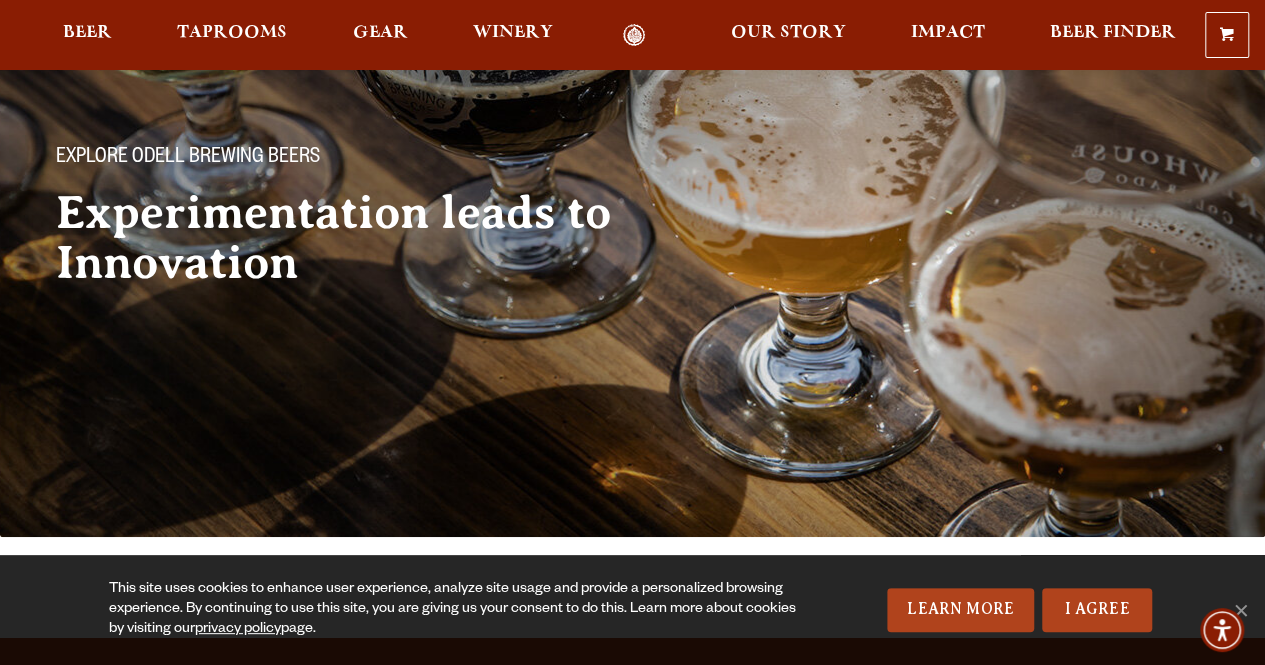 scroll, scrollTop: 0, scrollLeft: 0, axis: both 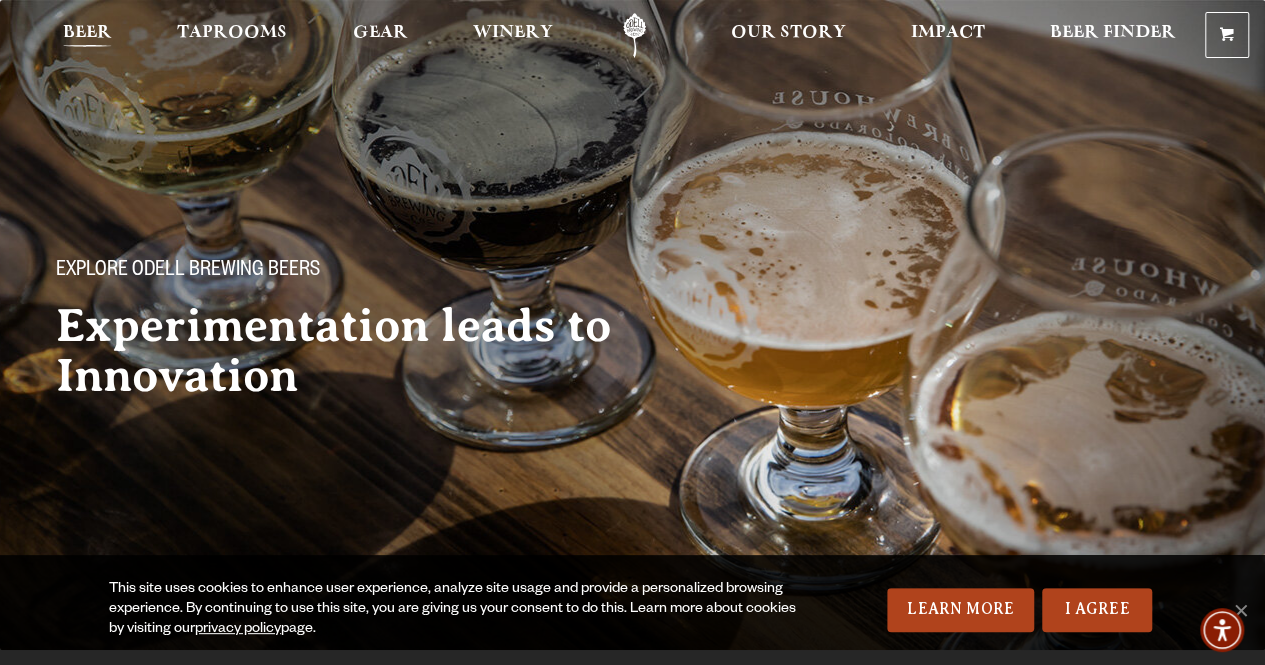 click on "Beer" at bounding box center [87, 33] 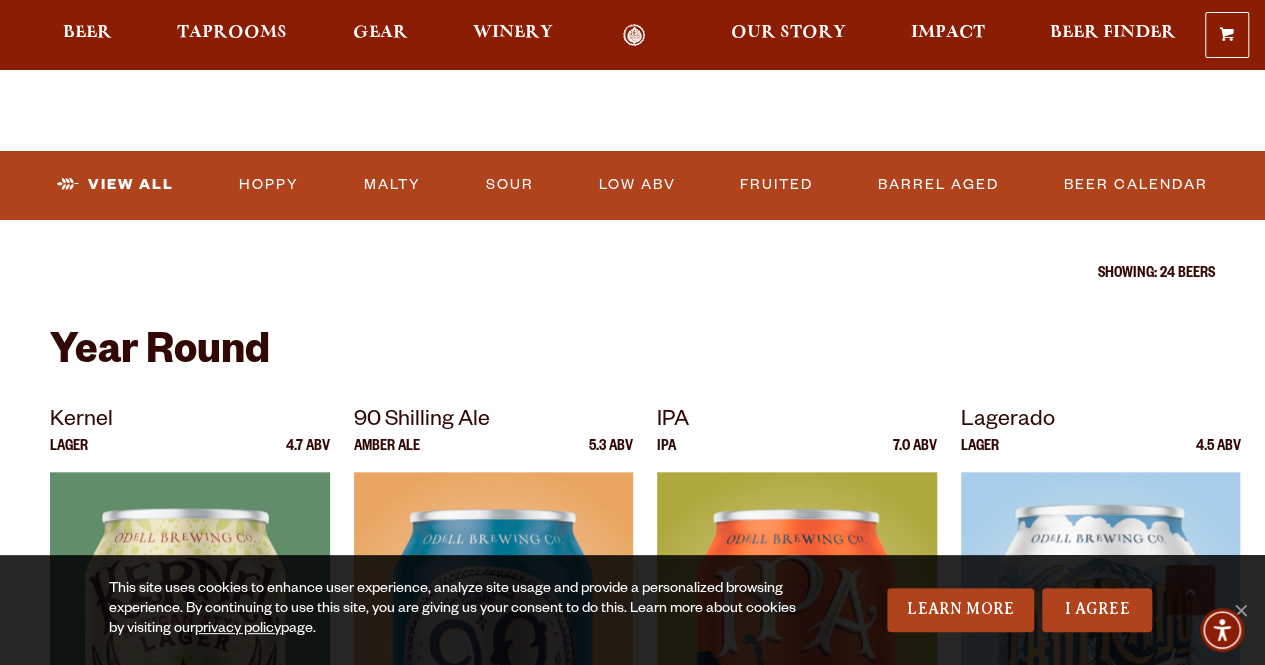 scroll, scrollTop: 700, scrollLeft: 0, axis: vertical 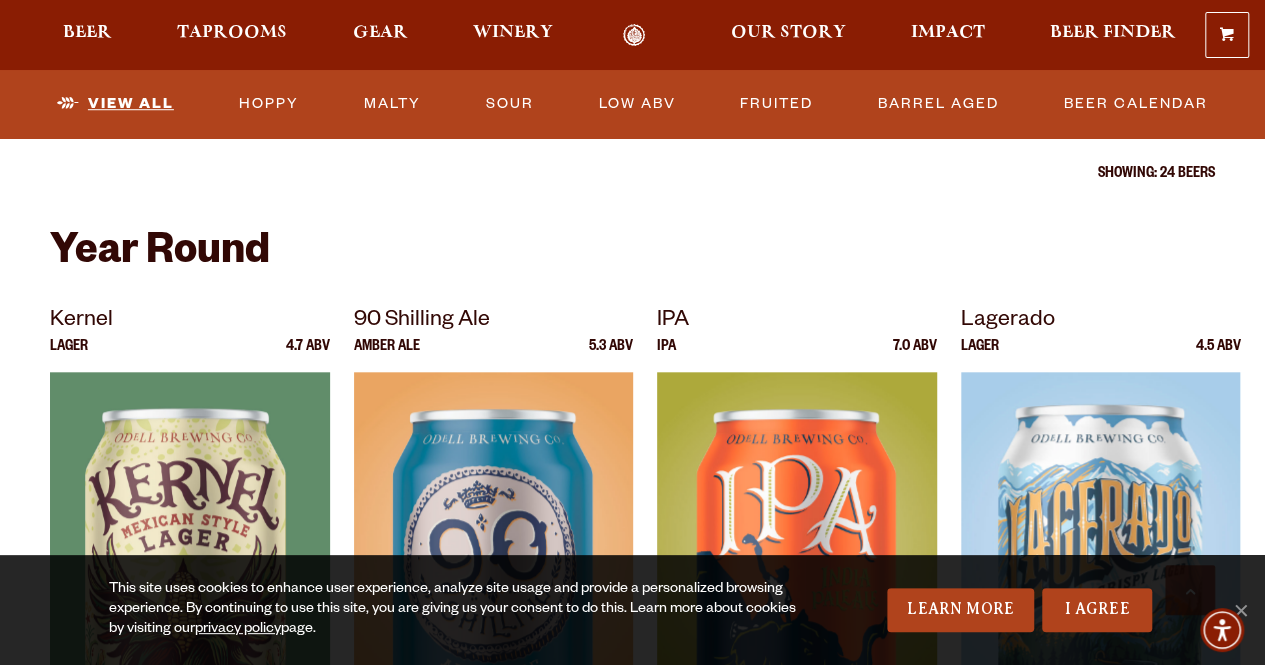 click on "View All" at bounding box center (115, 104) 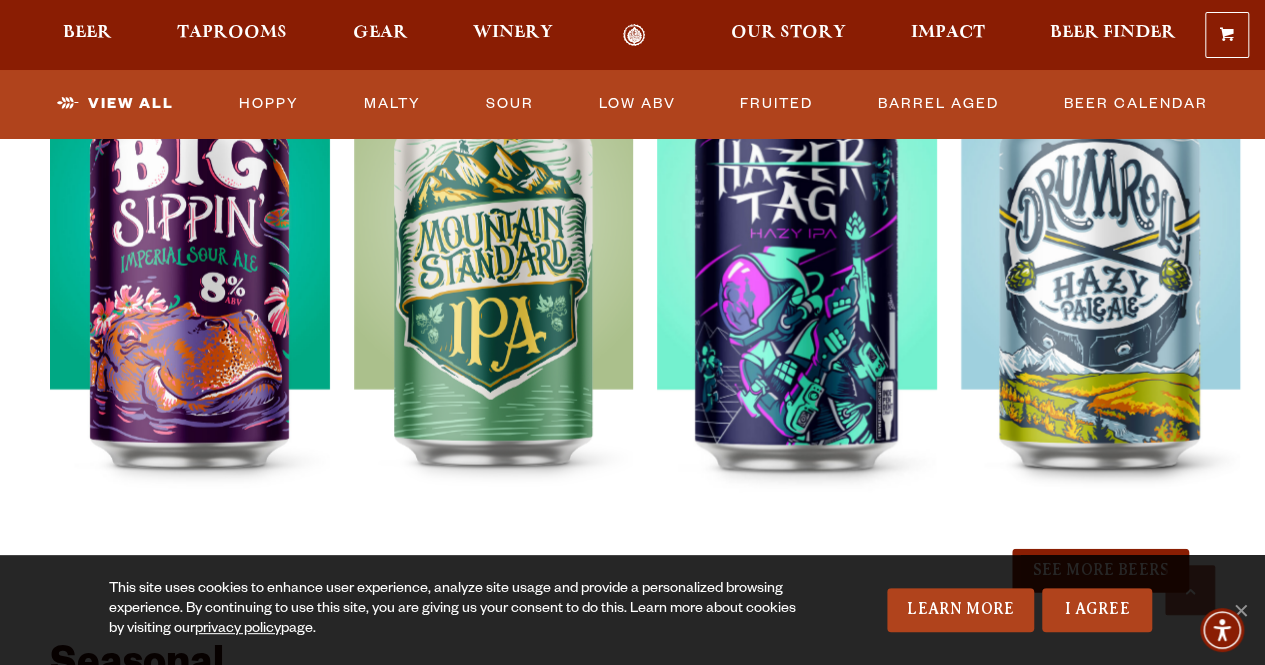 scroll, scrollTop: 1986, scrollLeft: 0, axis: vertical 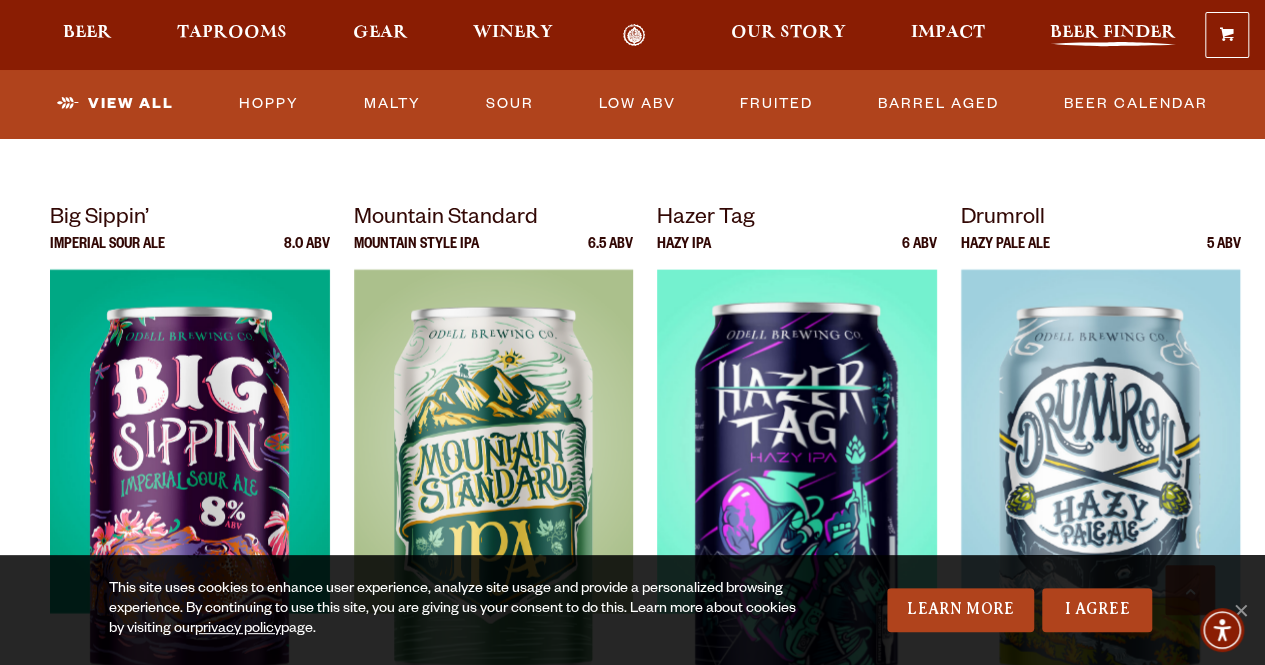click on "Beer Finder" at bounding box center (1113, 33) 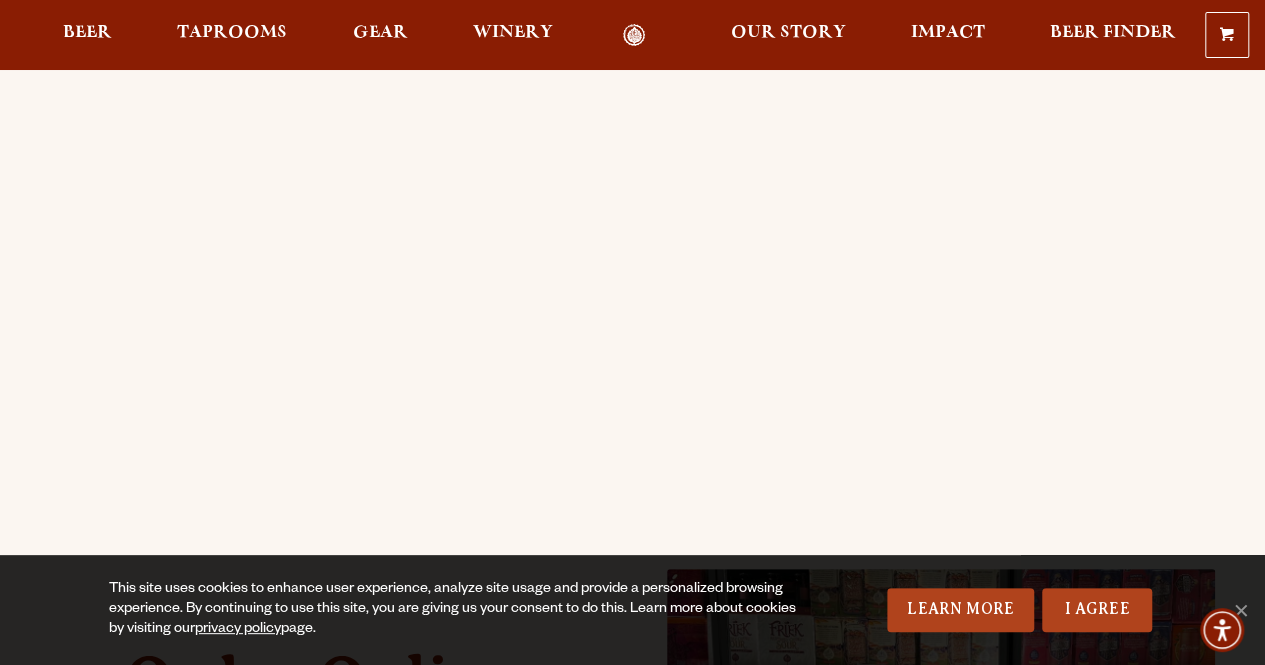 scroll, scrollTop: 0, scrollLeft: 0, axis: both 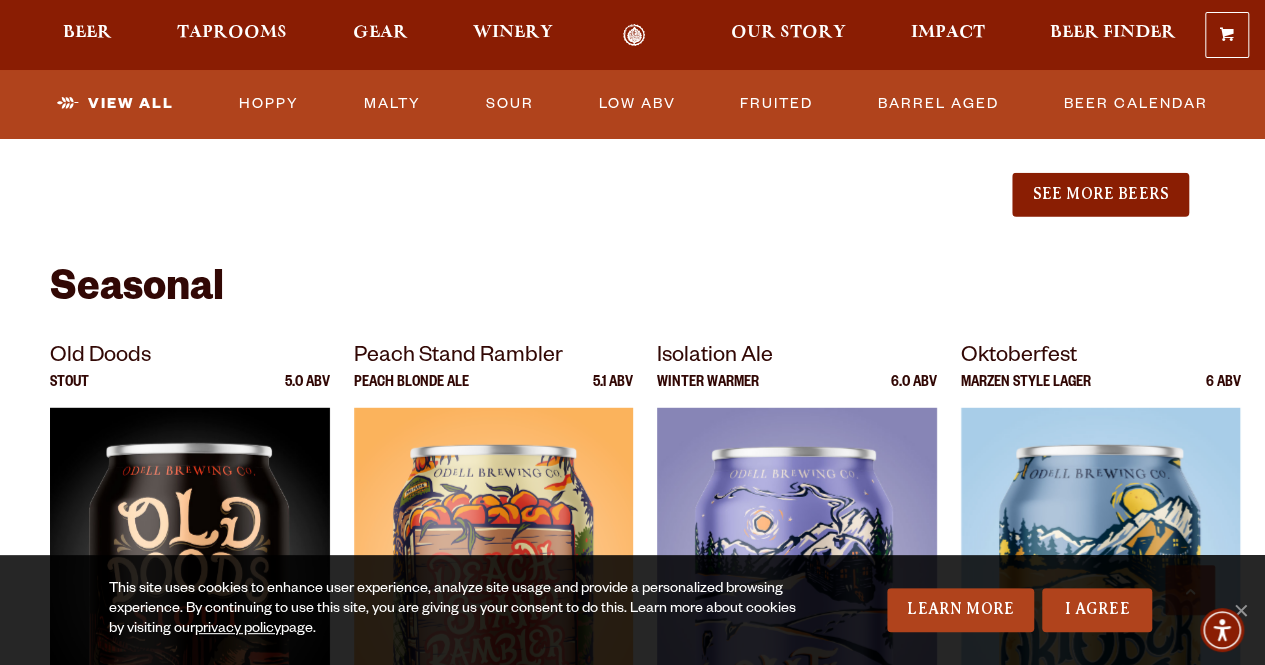 click on "Seasonal" at bounding box center (632, 292) 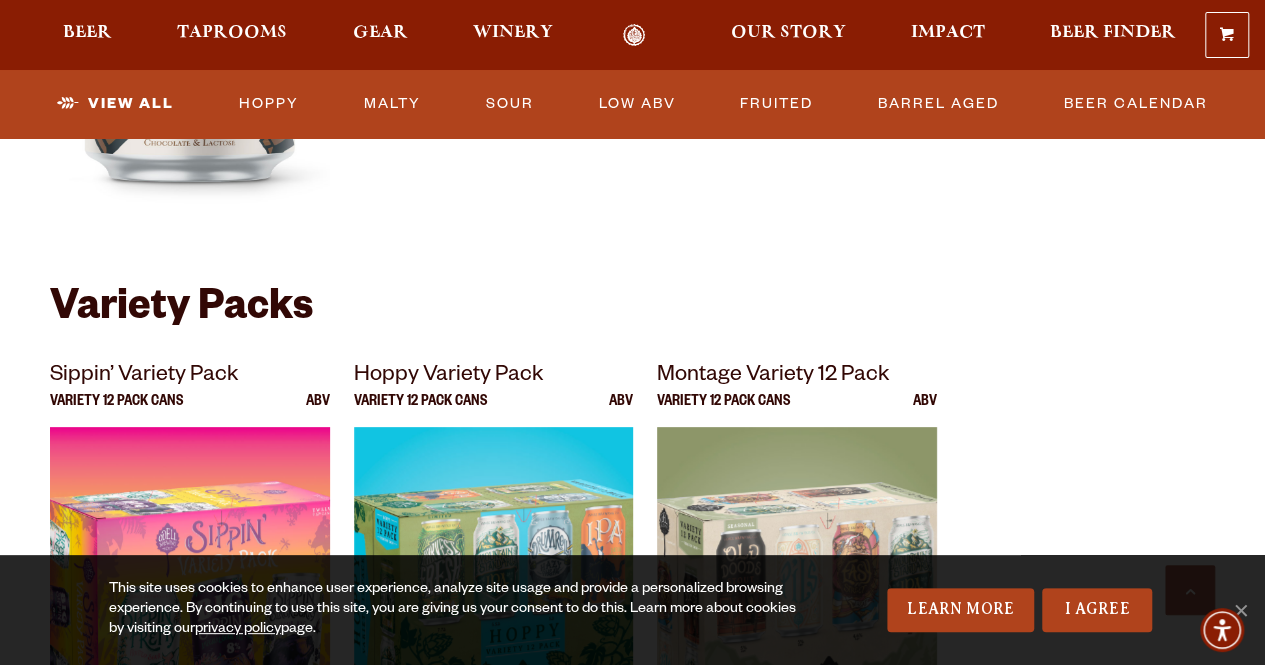 scroll, scrollTop: 4186, scrollLeft: 0, axis: vertical 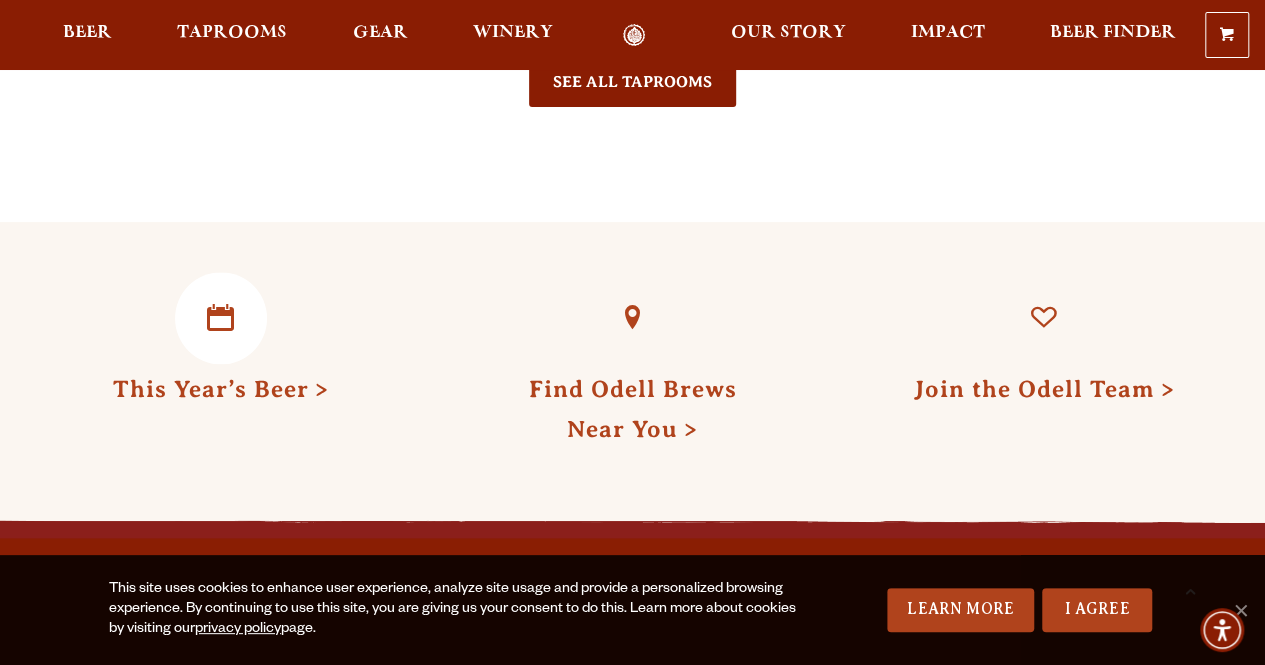 click on "This Year’s Beer" at bounding box center (221, 389) 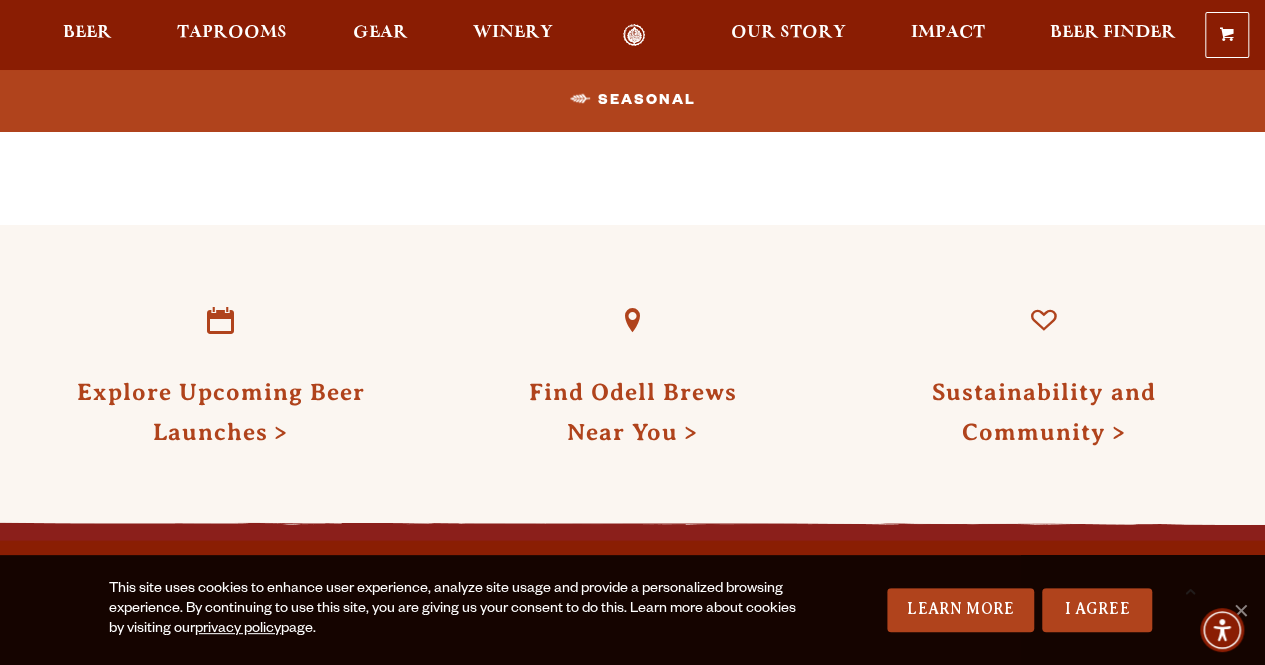 scroll, scrollTop: 2000, scrollLeft: 0, axis: vertical 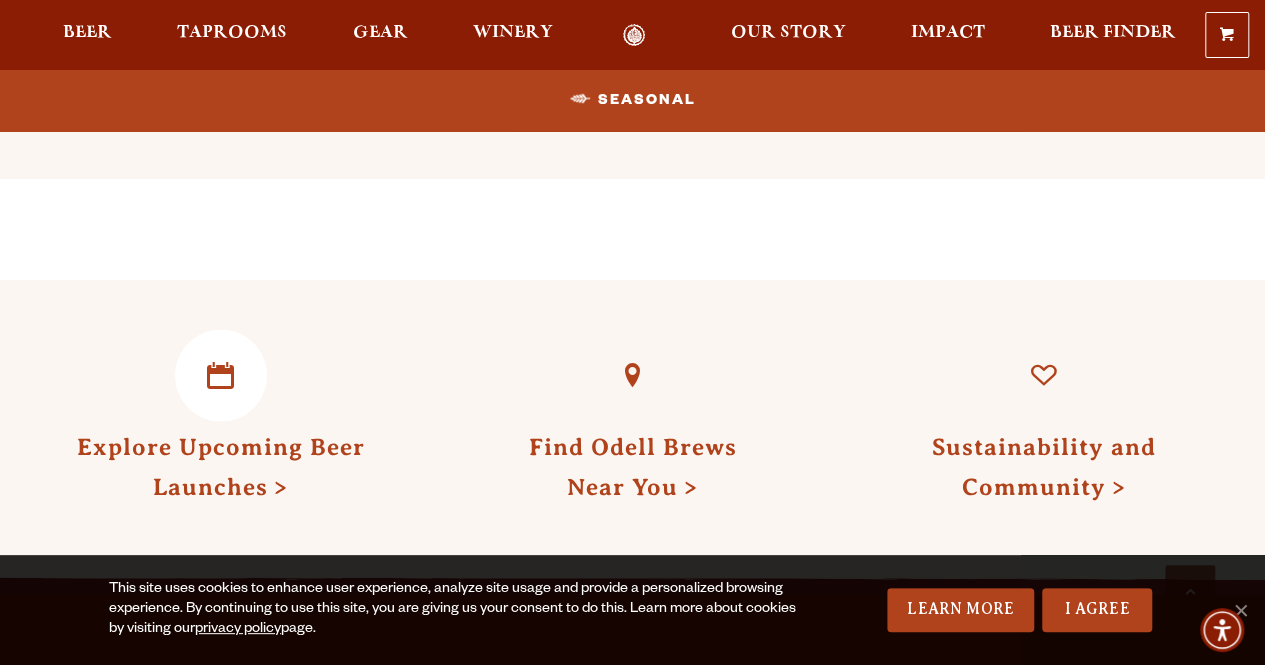 click on "Explore Upcoming Beer Launches" at bounding box center (221, 467) 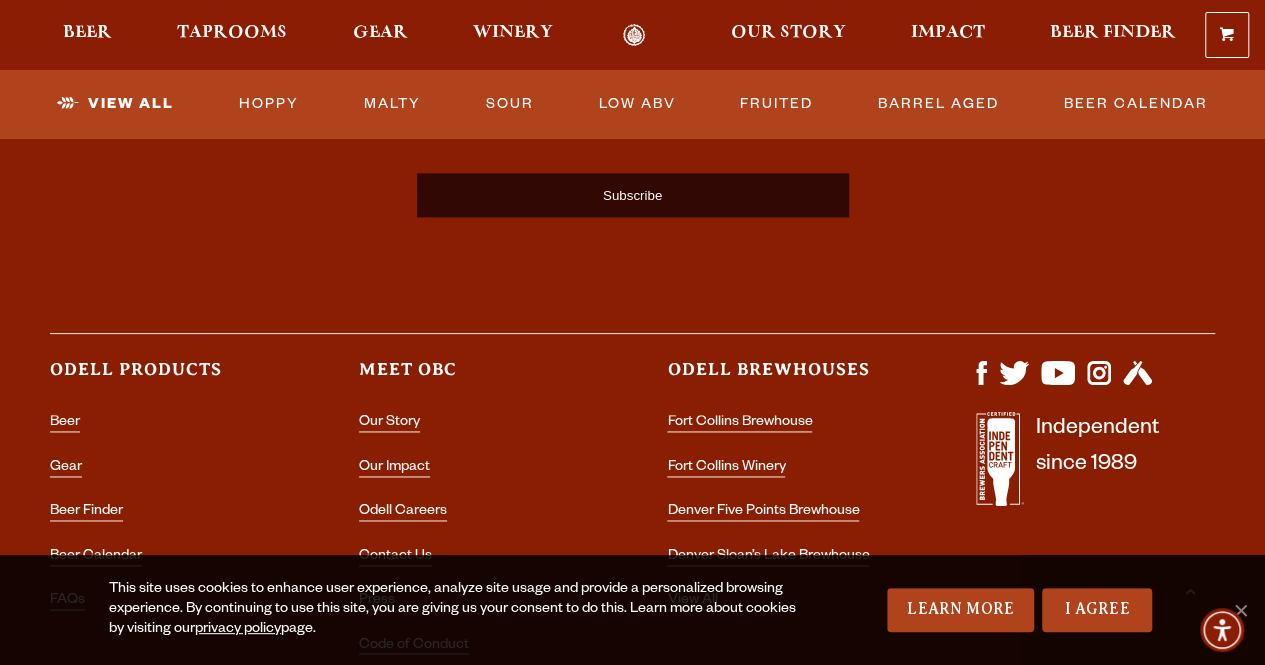 scroll, scrollTop: 5286, scrollLeft: 0, axis: vertical 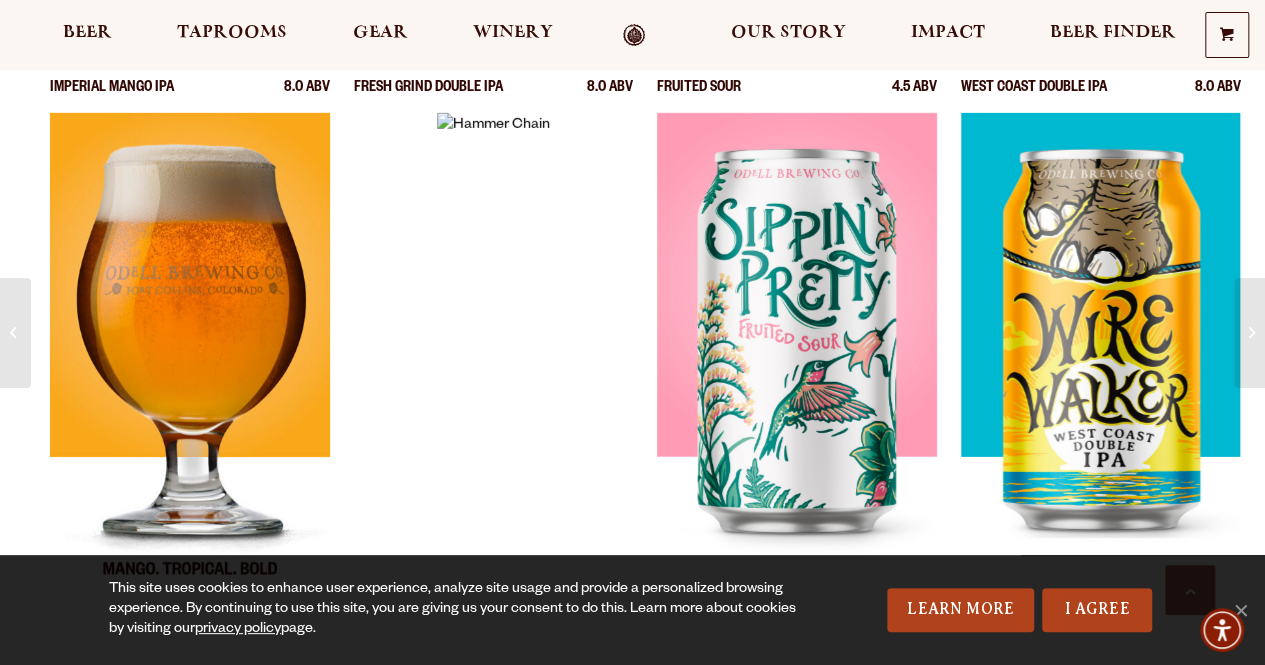 click at bounding box center [190, 363] 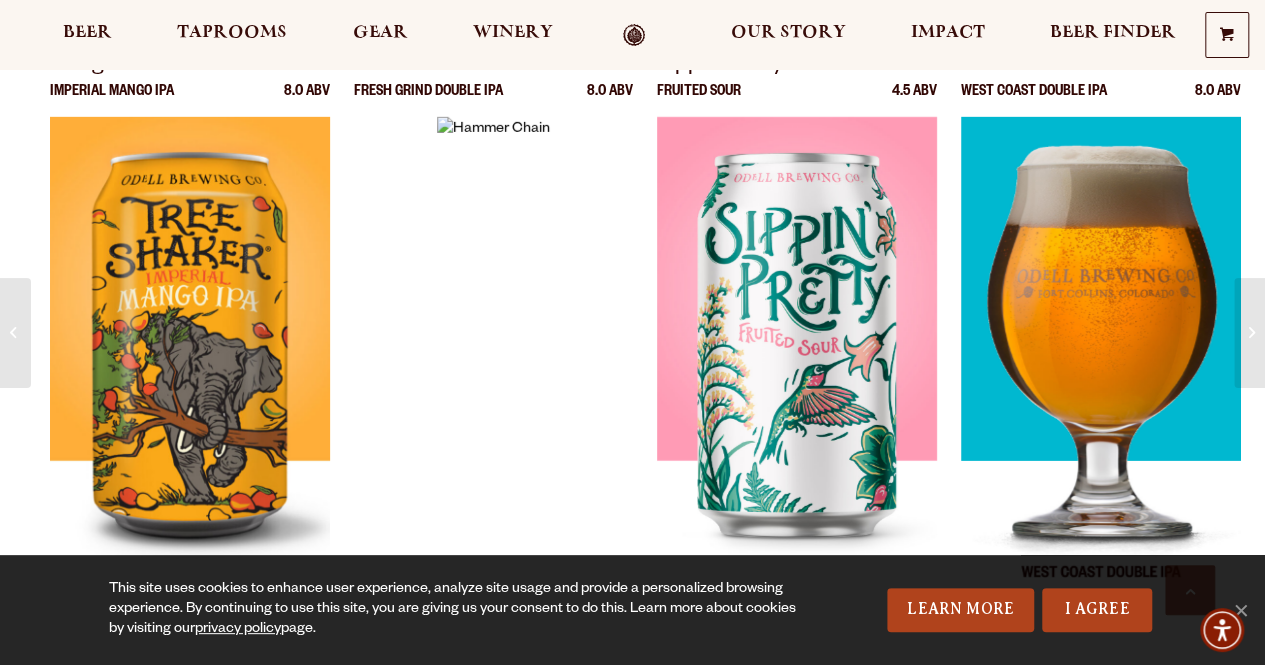 click at bounding box center [1101, 367] 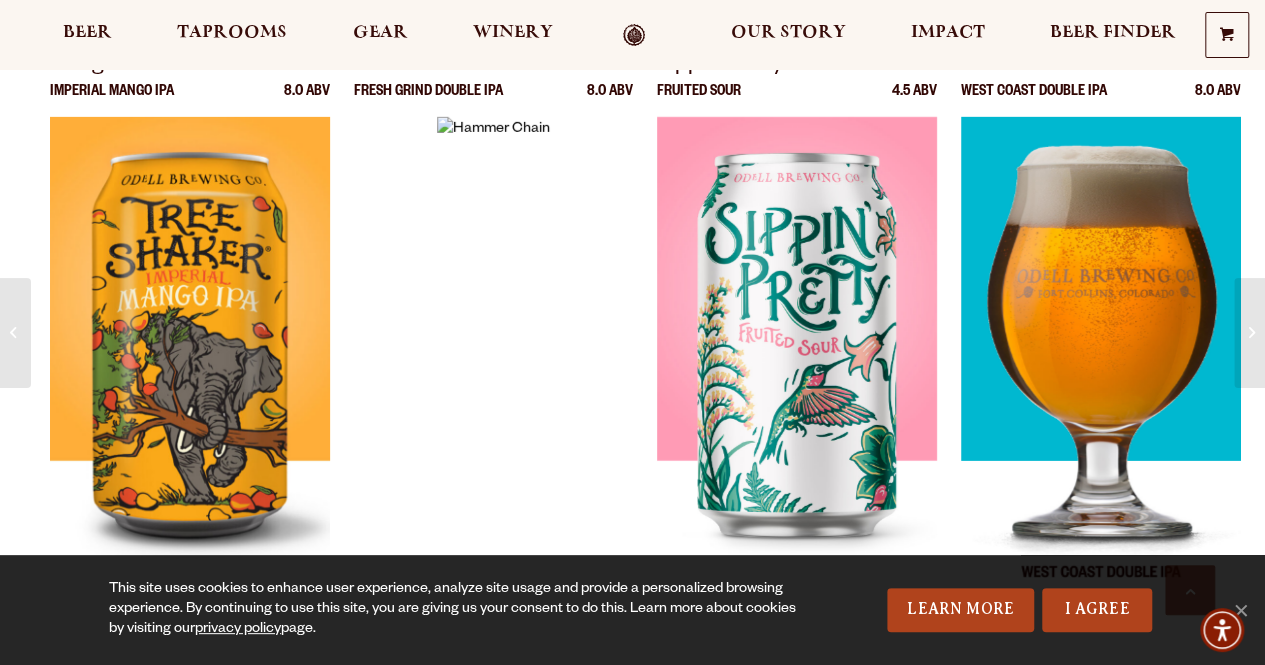 scroll, scrollTop: 3092, scrollLeft: 0, axis: vertical 